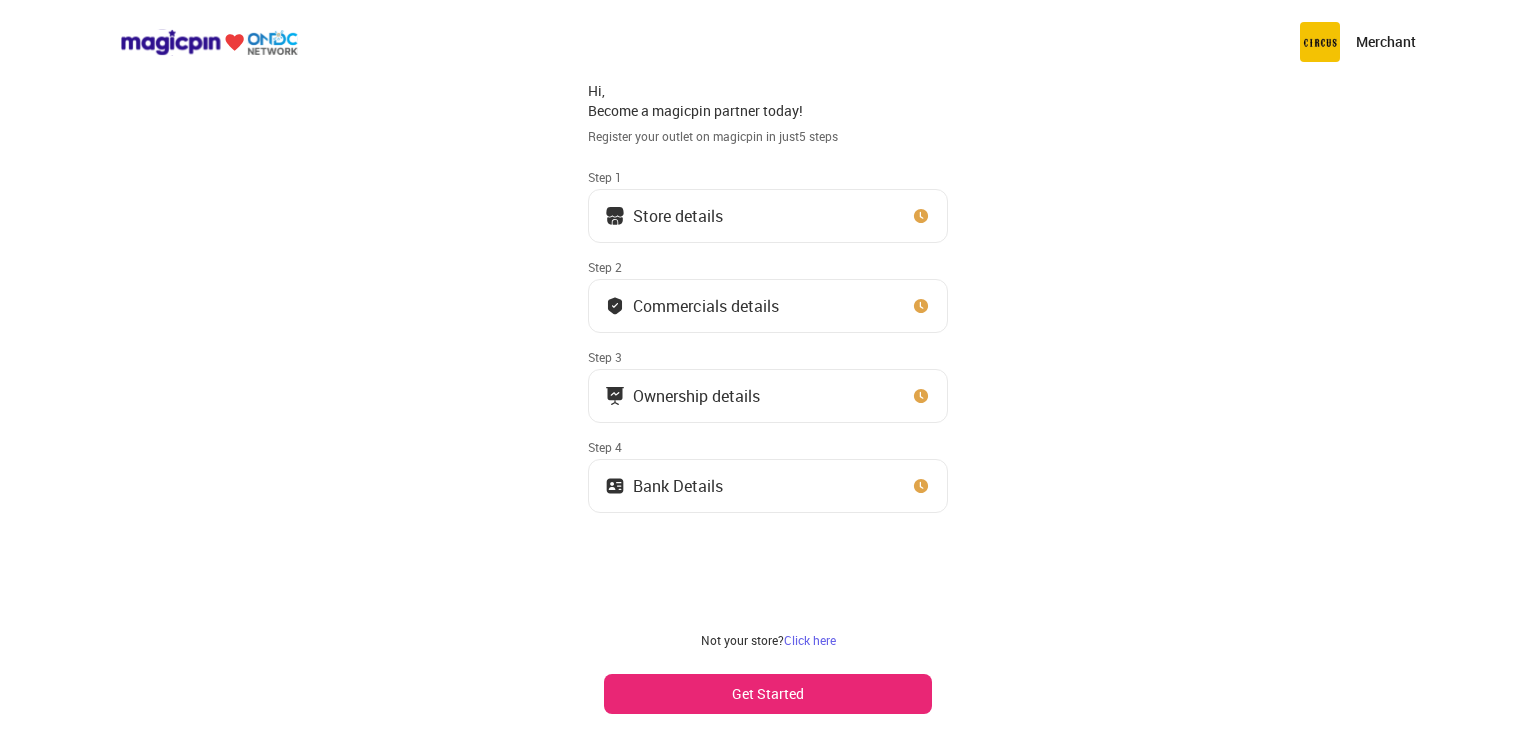 scroll, scrollTop: 0, scrollLeft: 0, axis: both 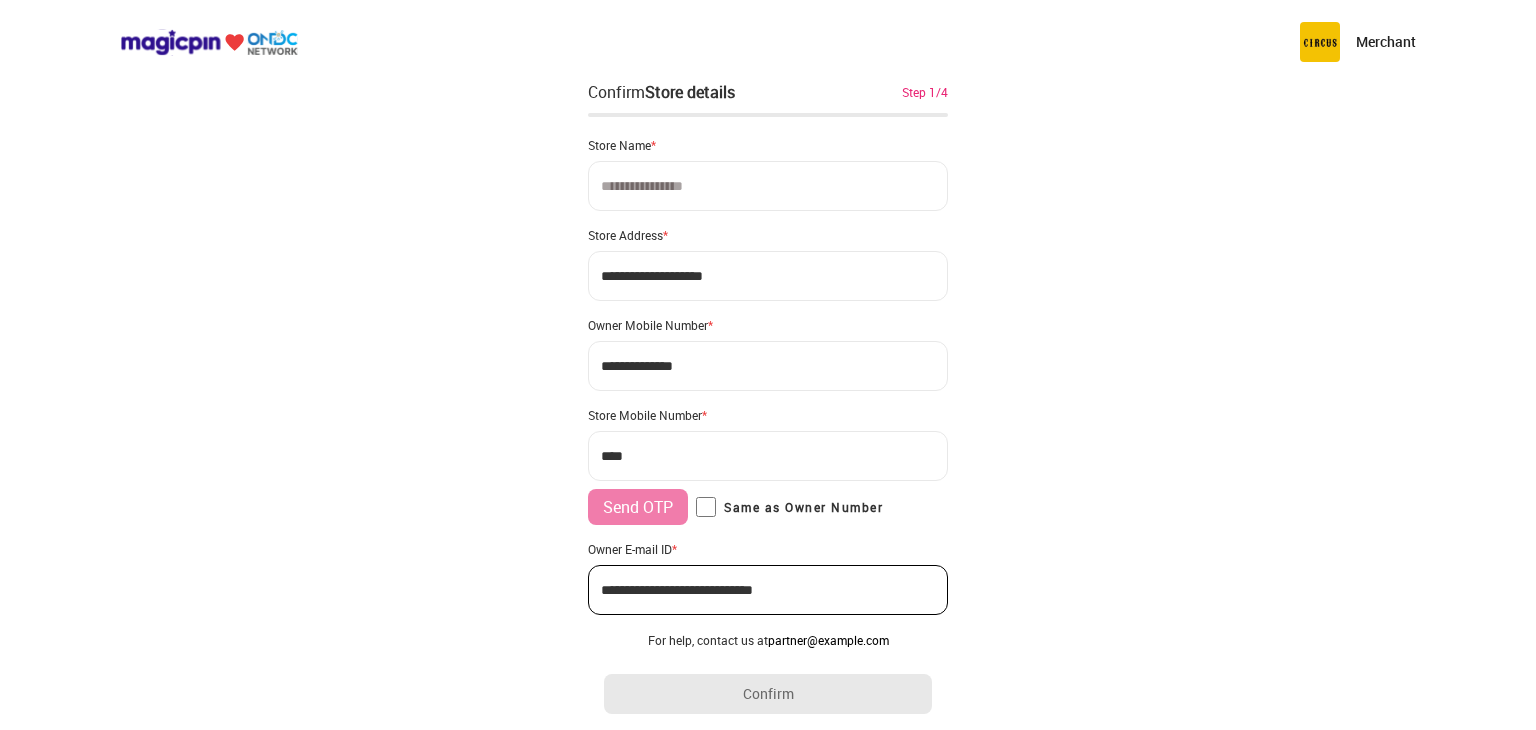 click at bounding box center (768, 186) 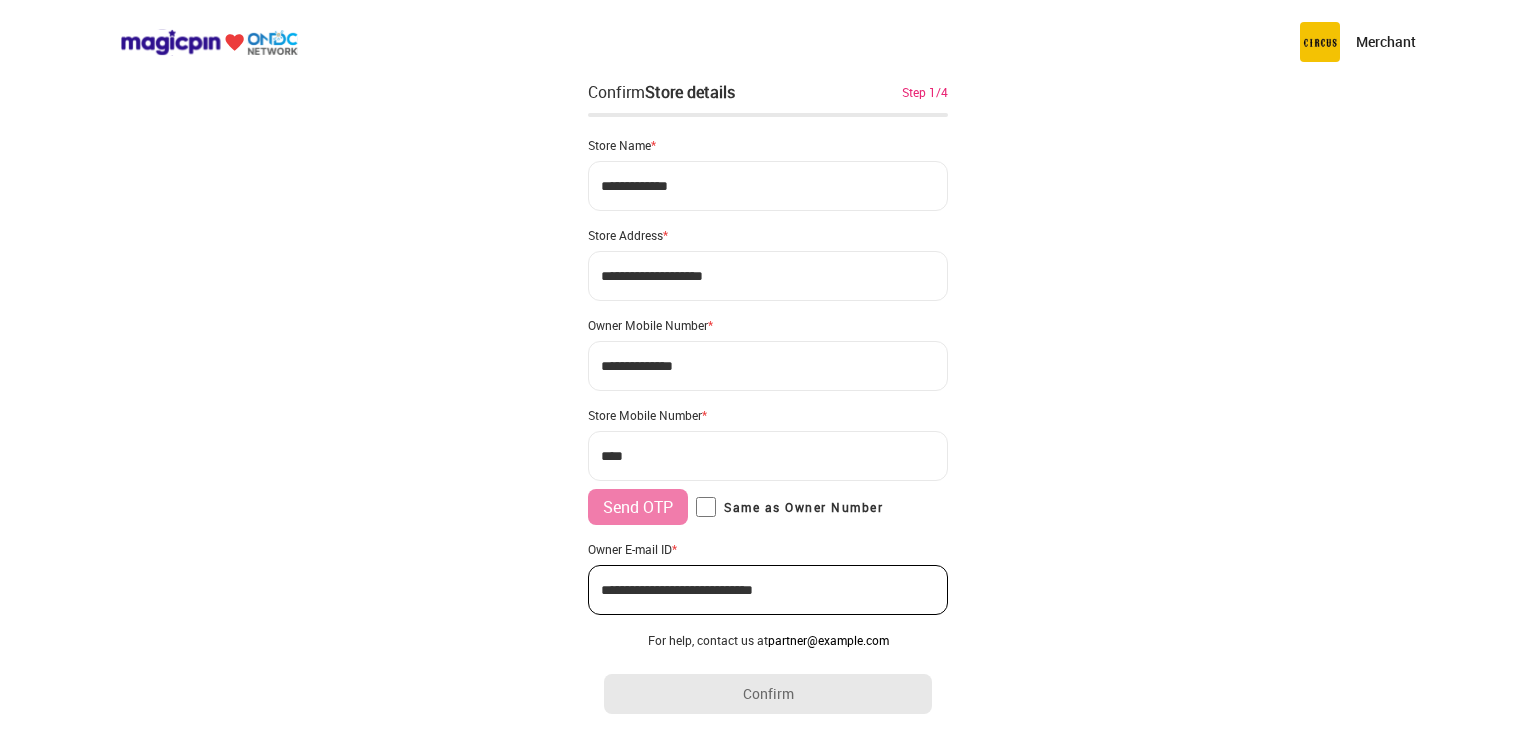 type on "**********" 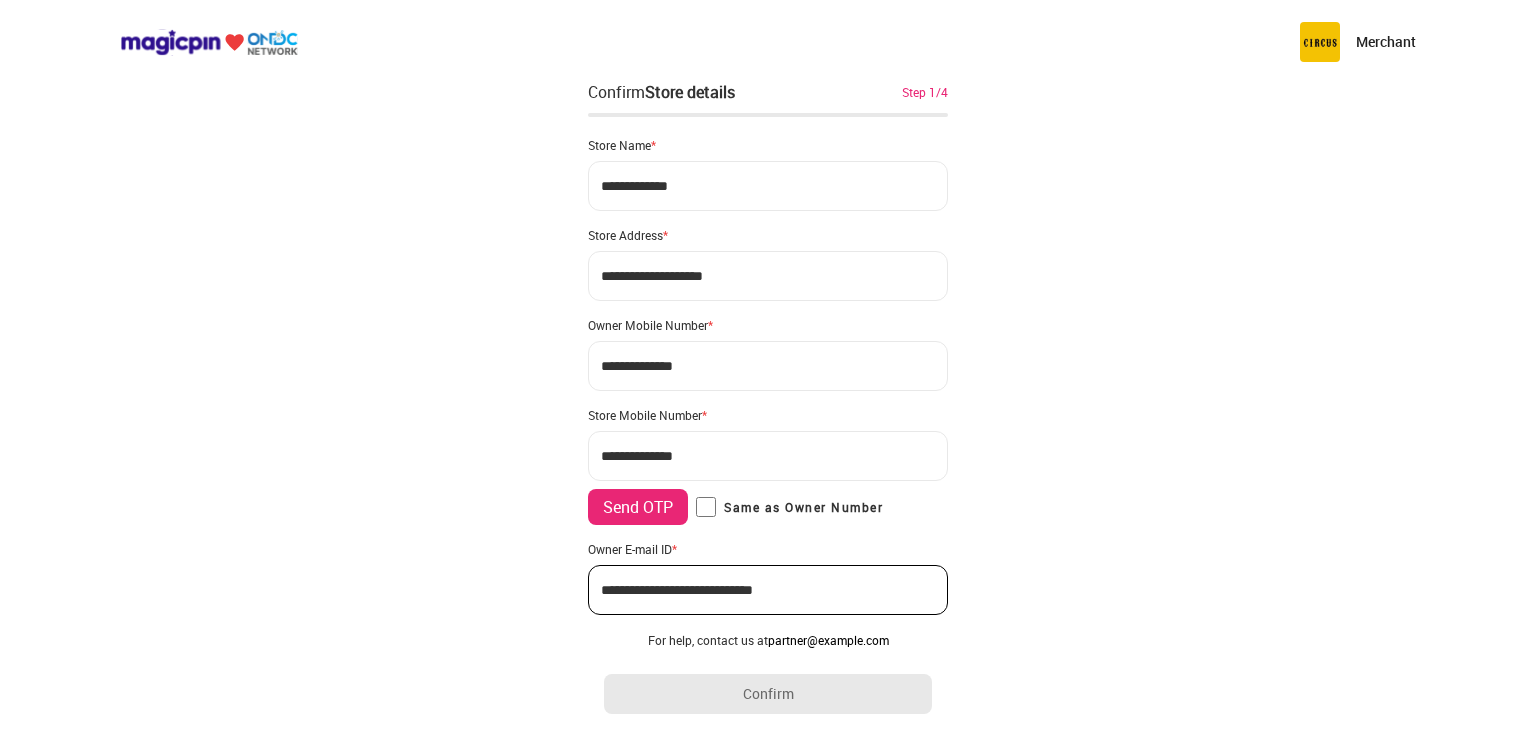 type on "**********" 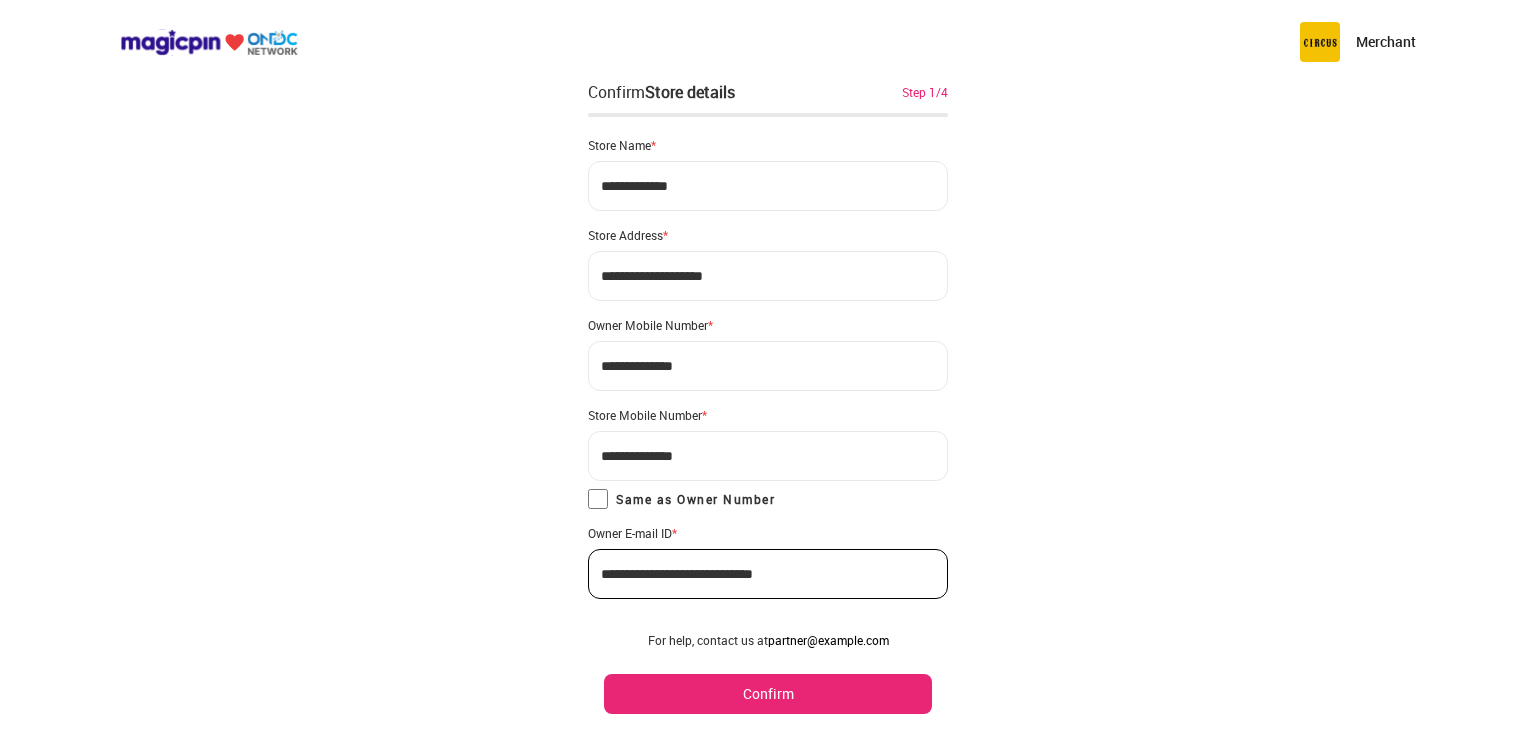 click on "Confirm" at bounding box center [768, 694] 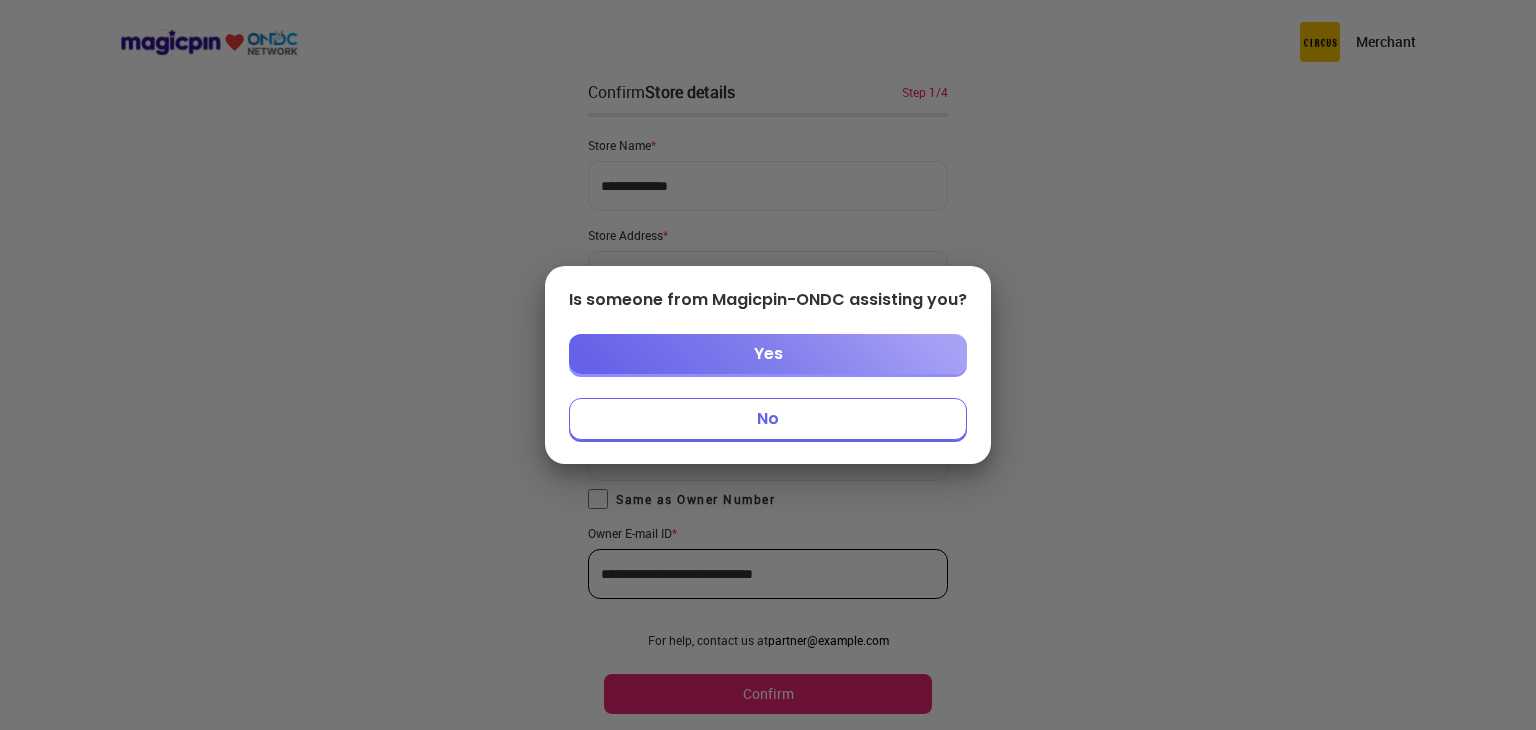 click on "No" at bounding box center [768, 419] 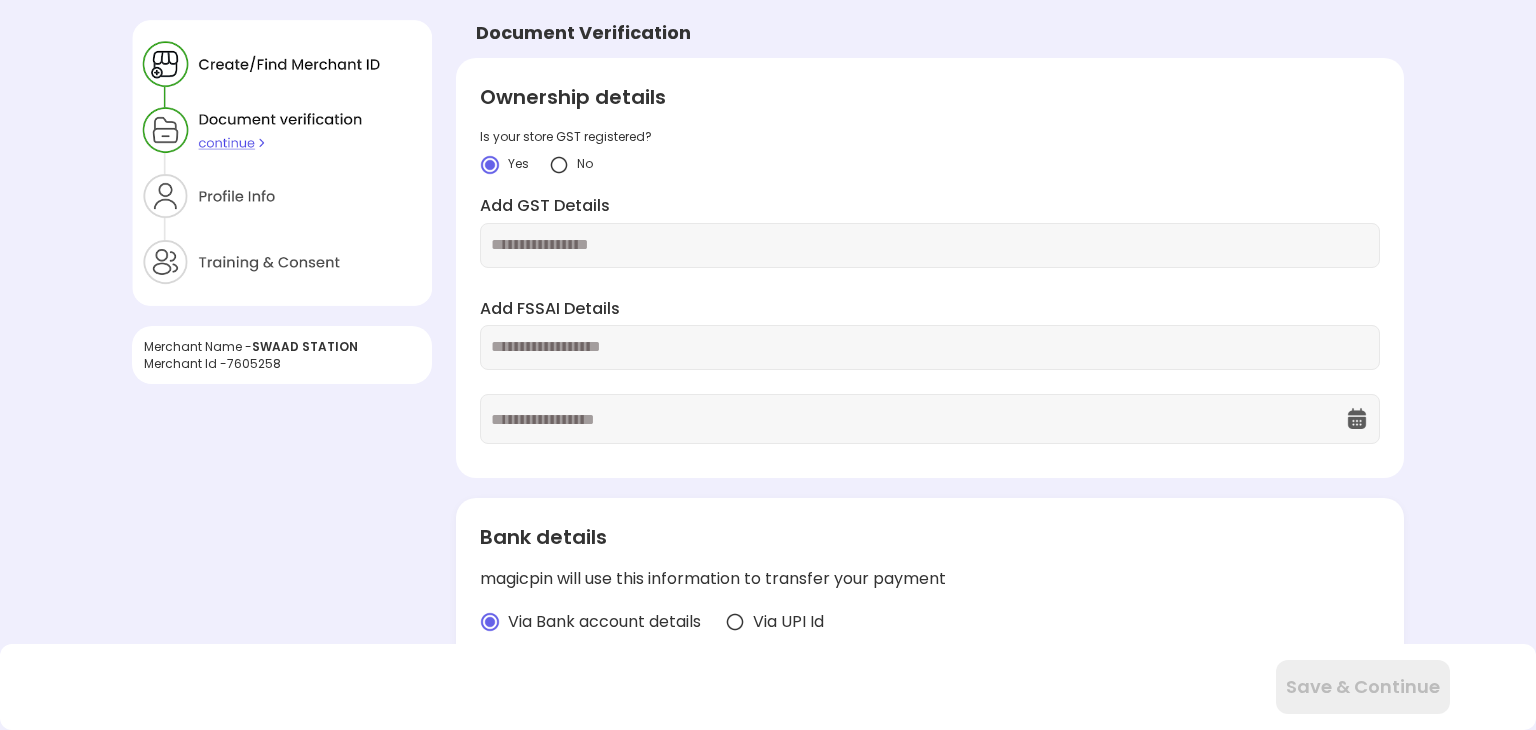 click at bounding box center (559, 165) 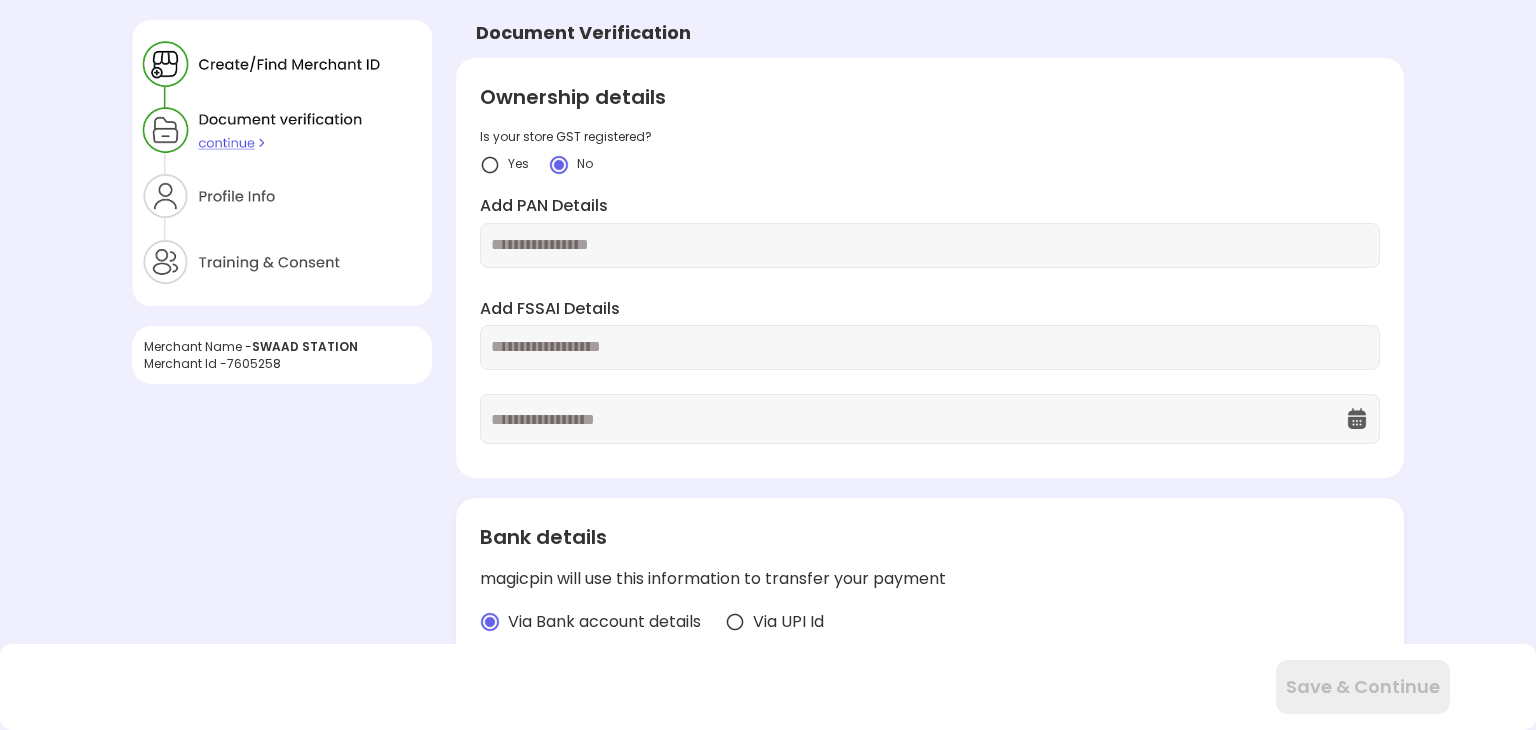 click at bounding box center [930, 245] 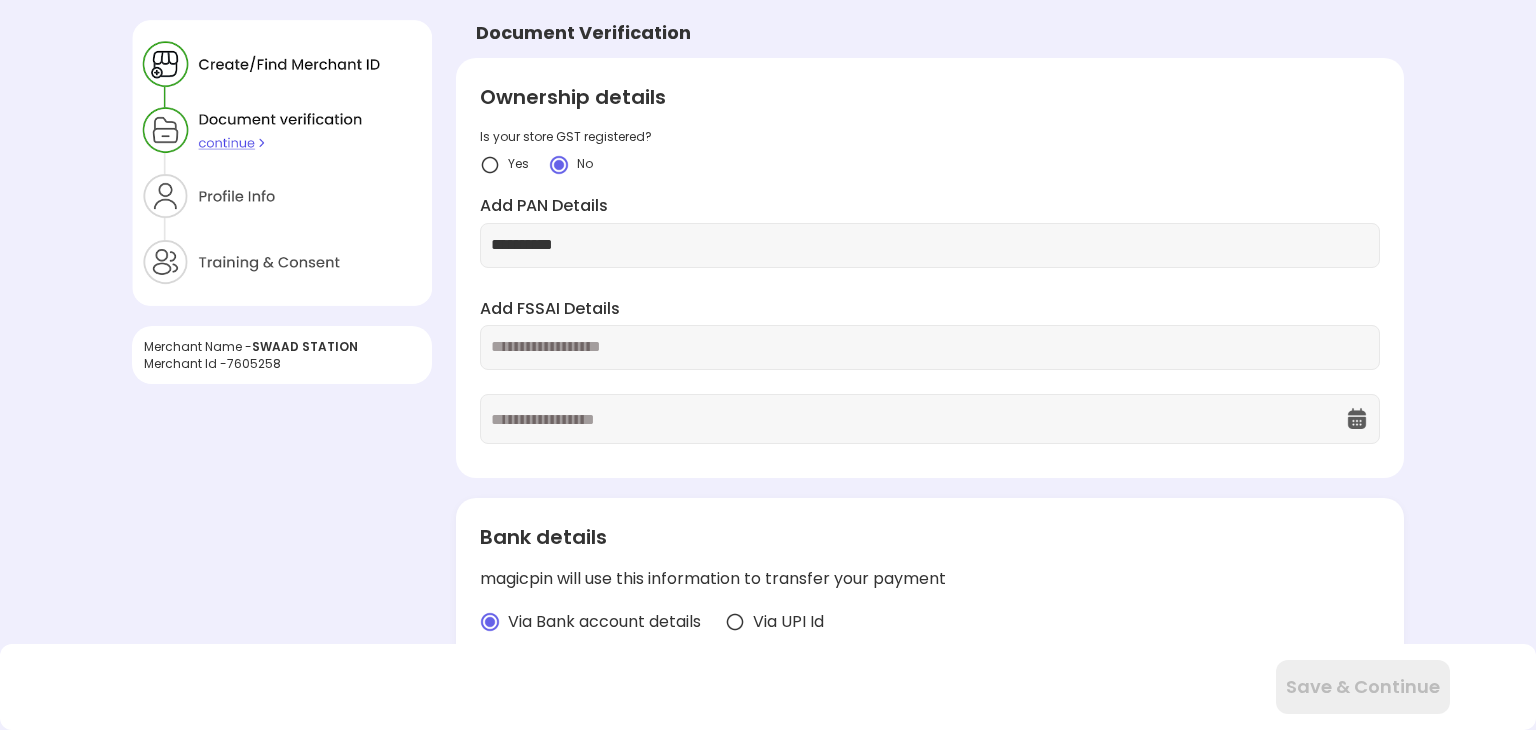 type on "**********" 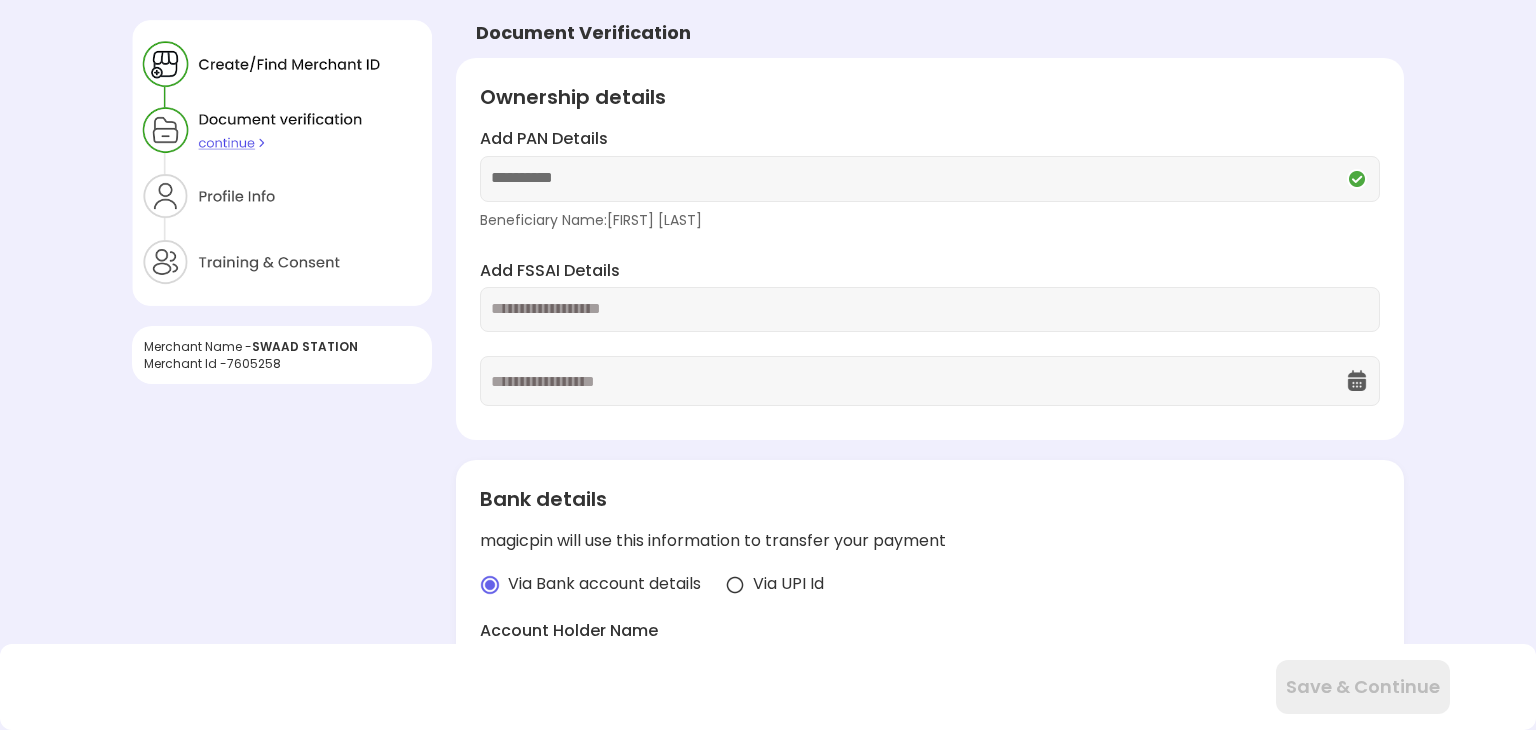 click at bounding box center [930, 309] 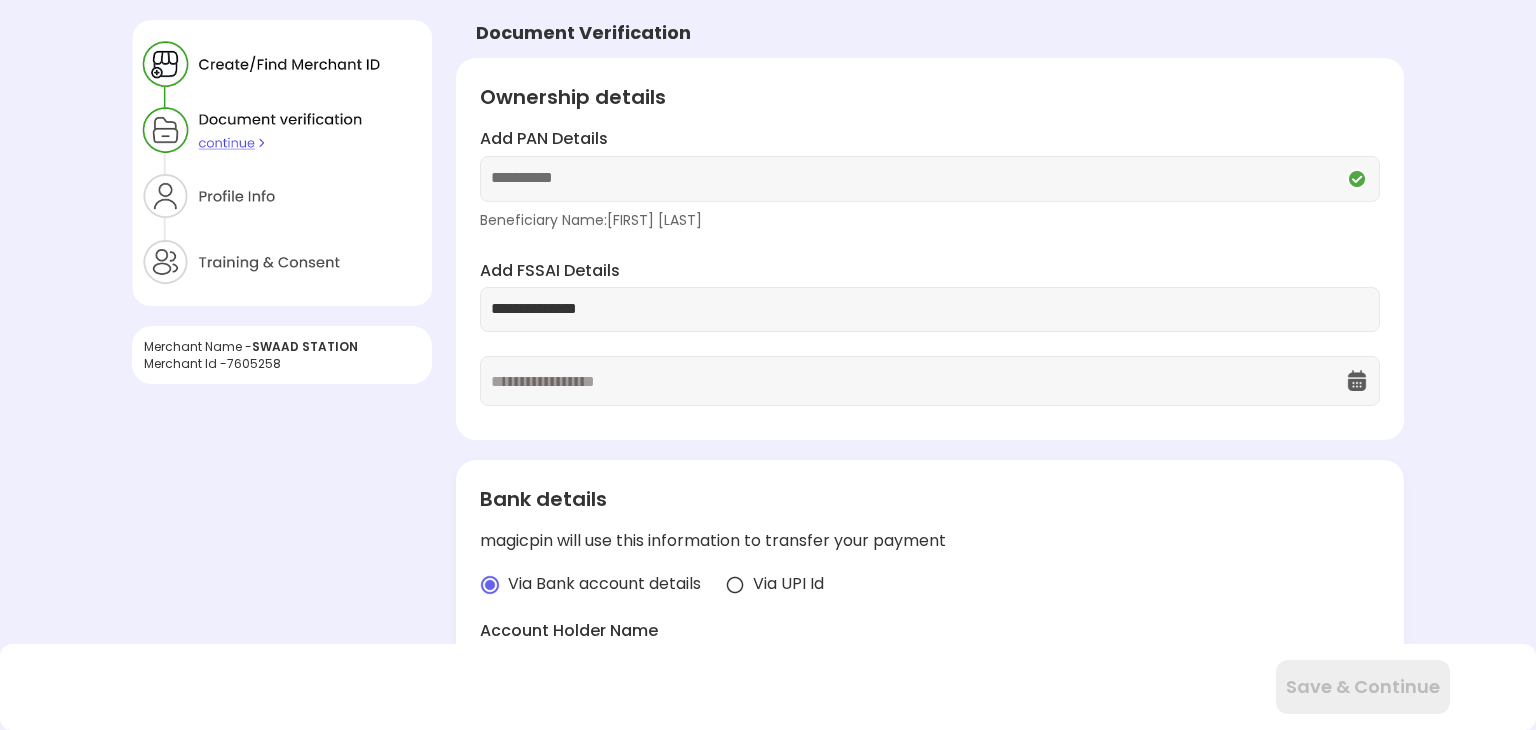 type on "**********" 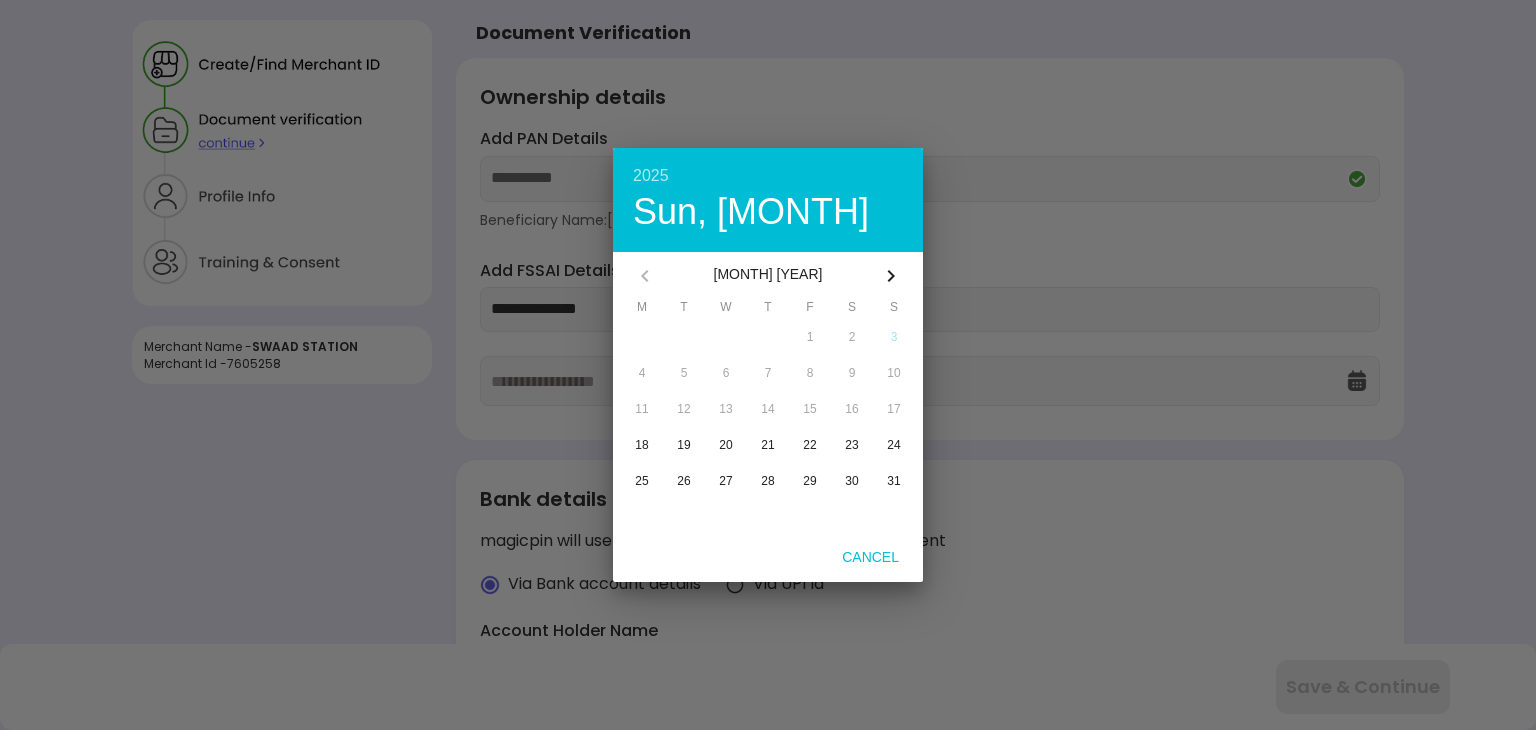 click on "[YEAR] Sun, [MONTH] [DAY]" at bounding box center [768, 200] 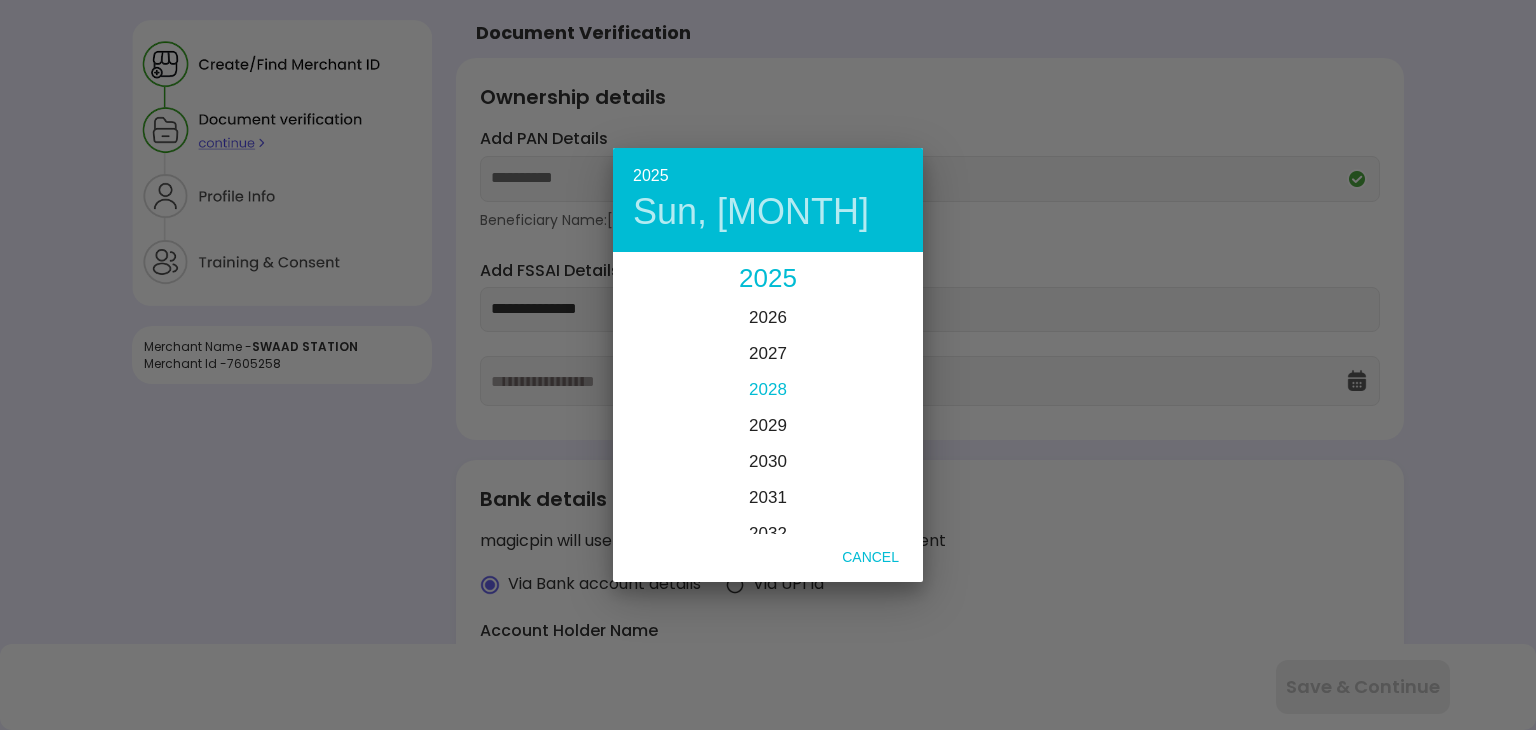 click on "2028" at bounding box center [768, 389] 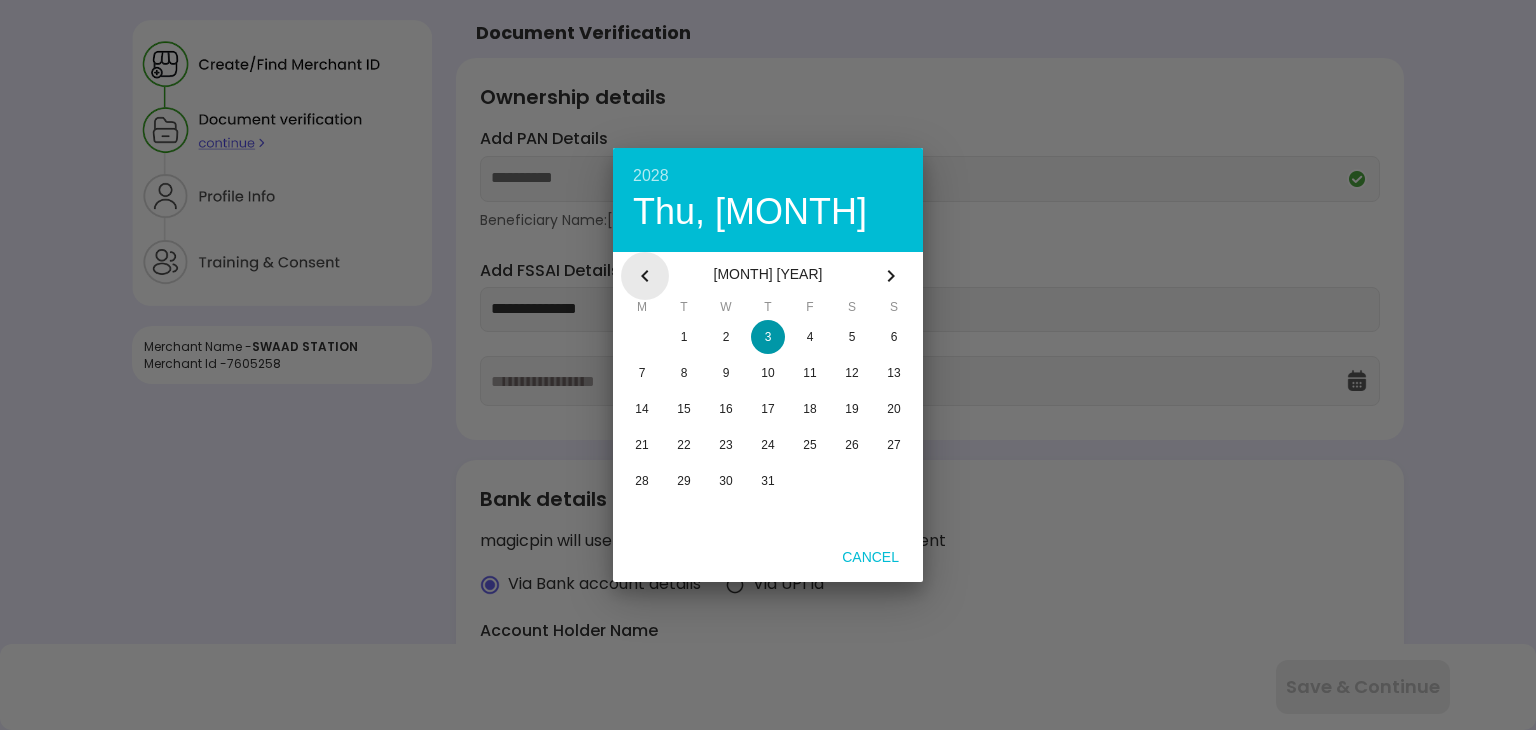 click 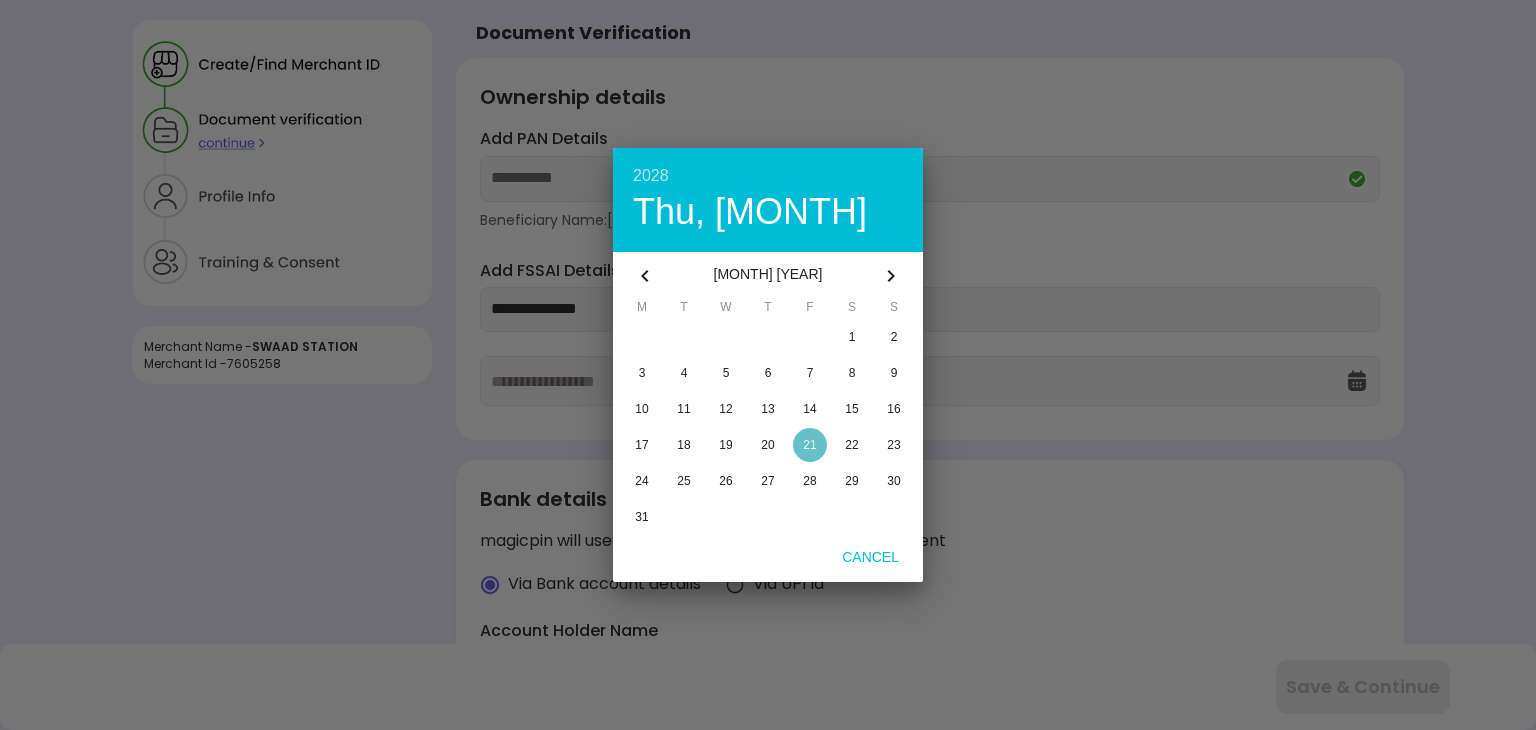 click on "21" at bounding box center [809, 445] 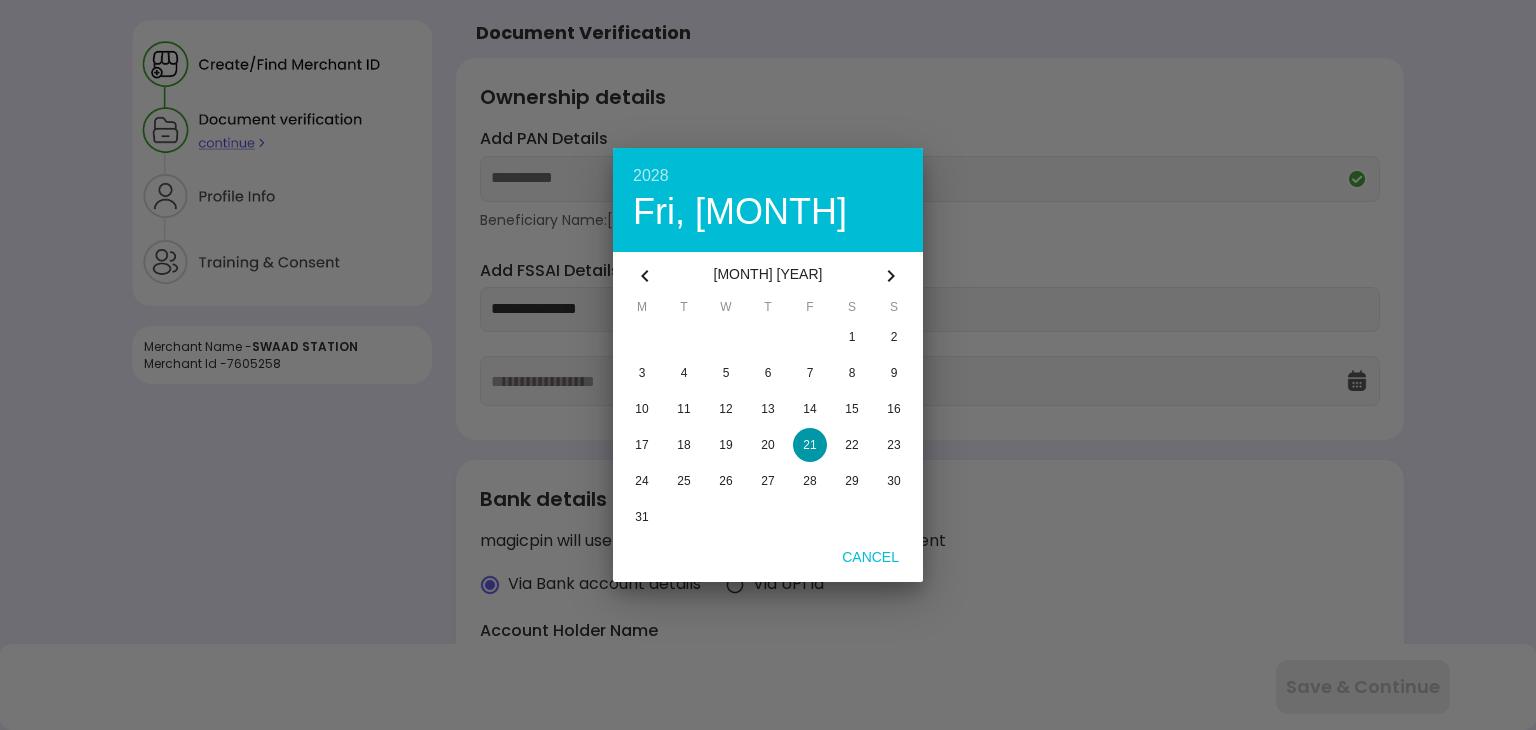 type on "**********" 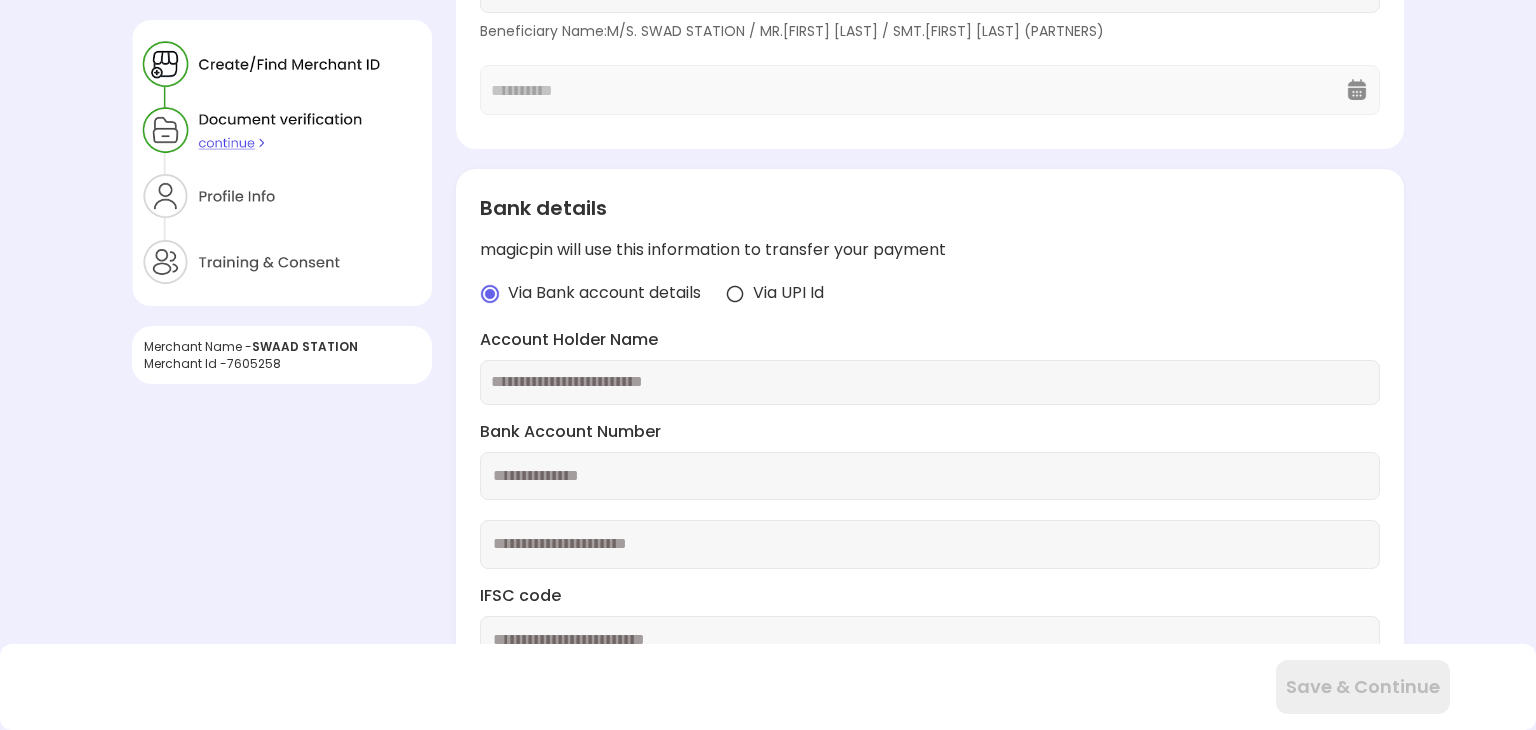 scroll, scrollTop: 359, scrollLeft: 0, axis: vertical 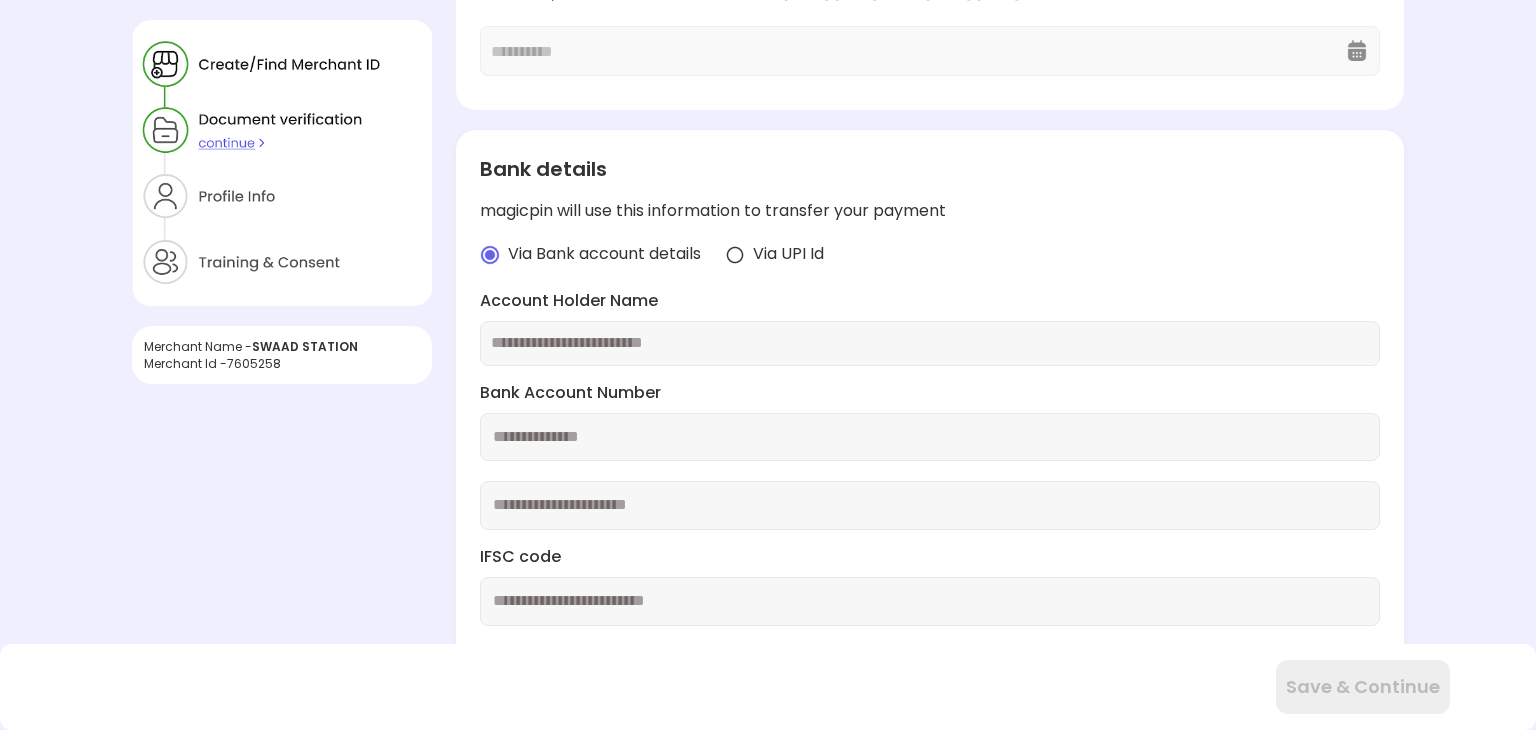 click at bounding box center (930, 343) 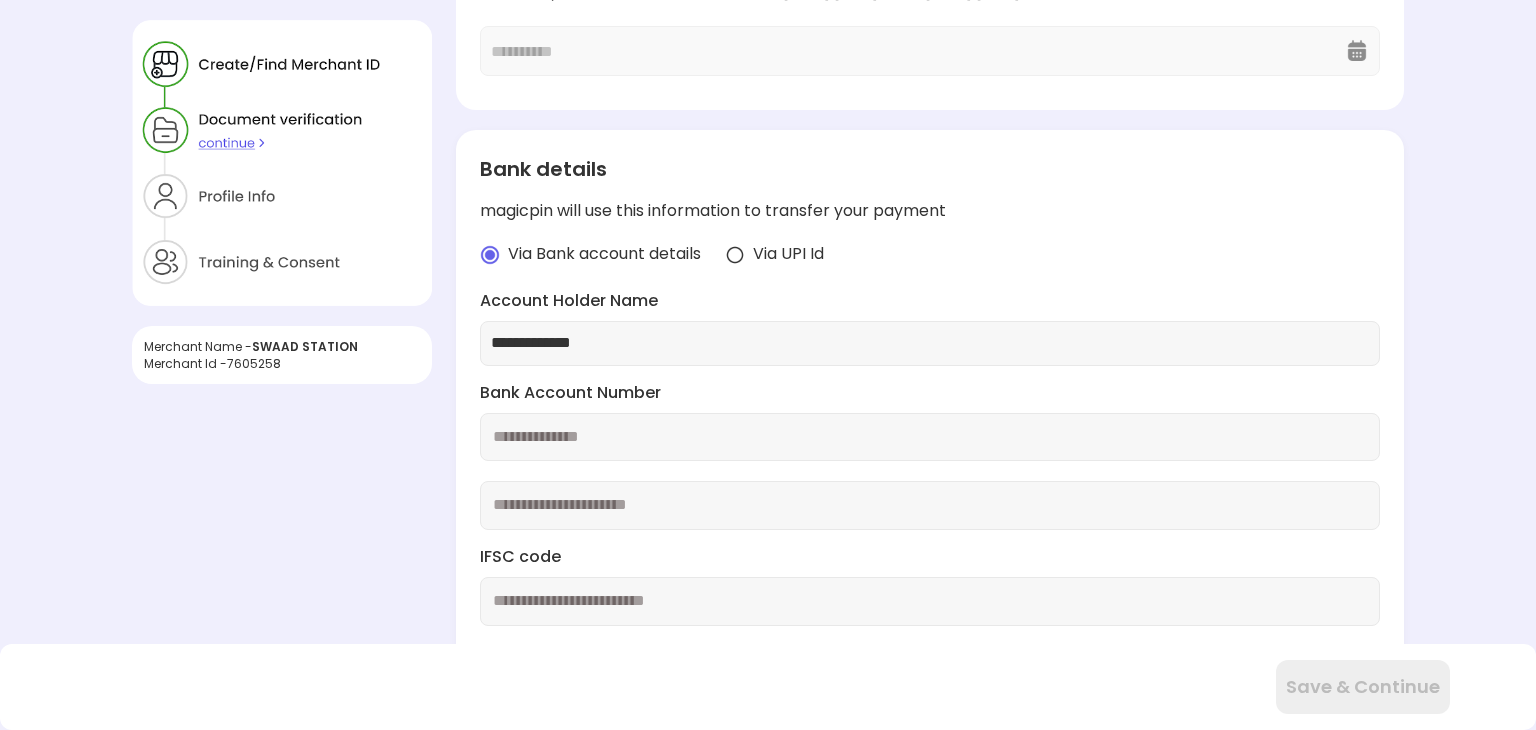 type on "**********" 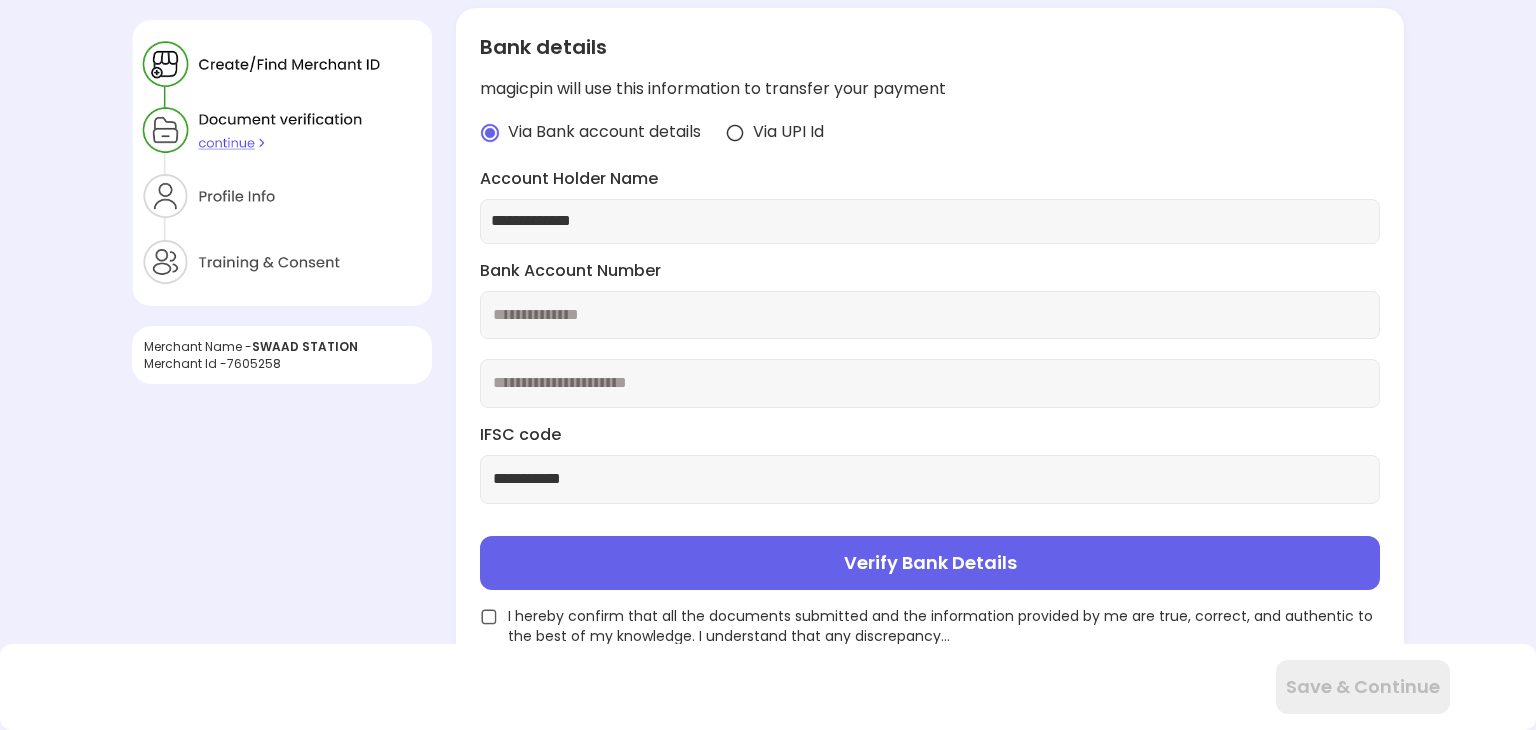 scroll, scrollTop: 482, scrollLeft: 0, axis: vertical 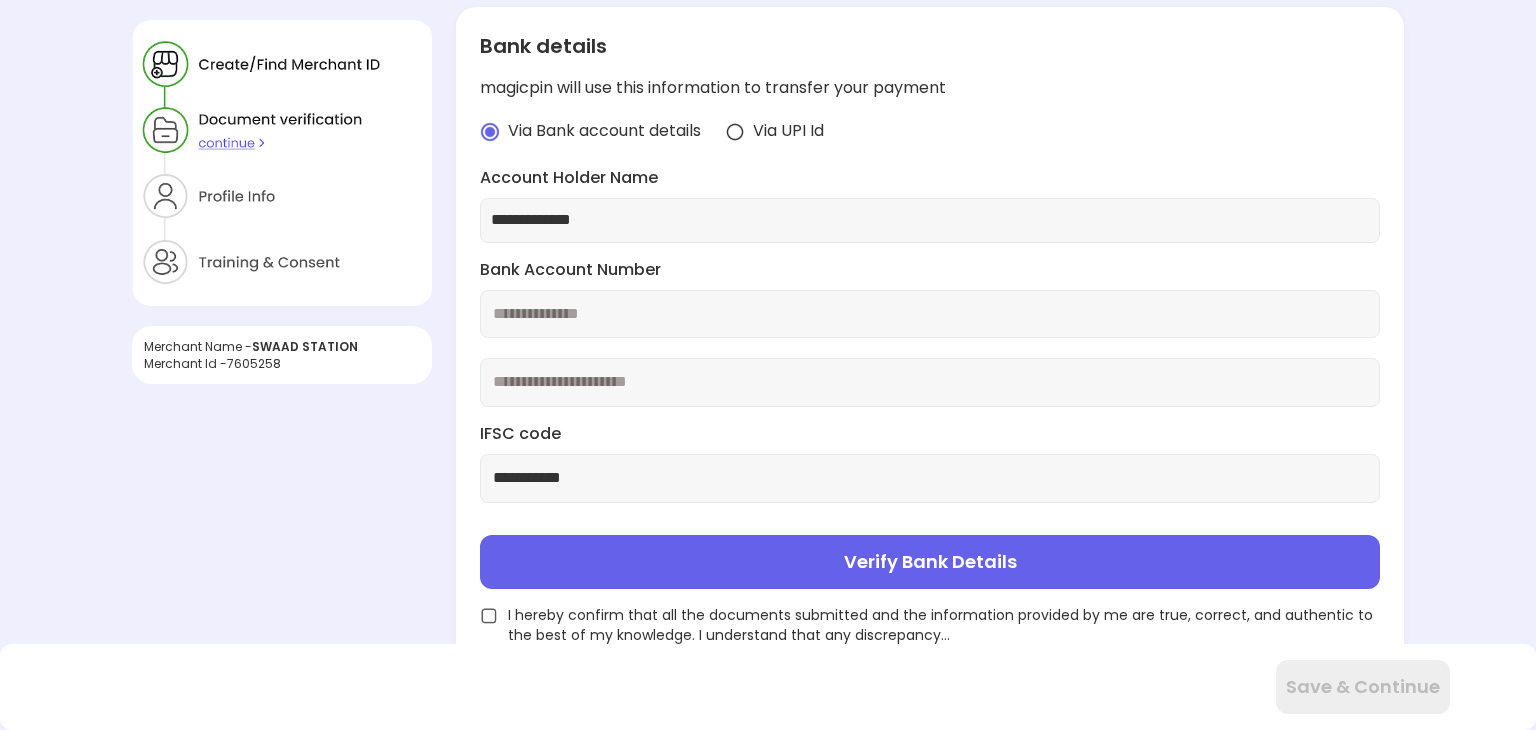type on "**********" 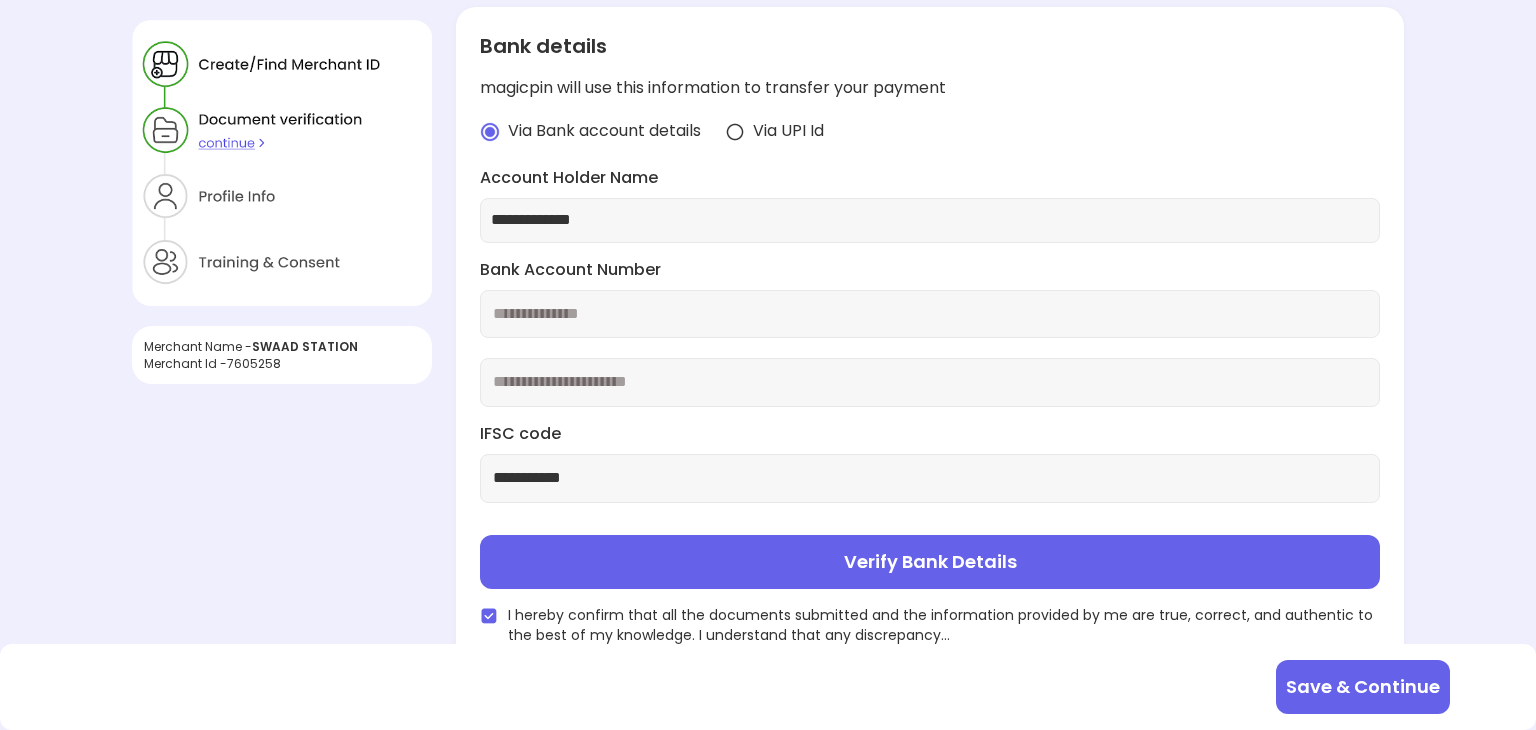 click on "Verify Bank Details" at bounding box center (930, 562) 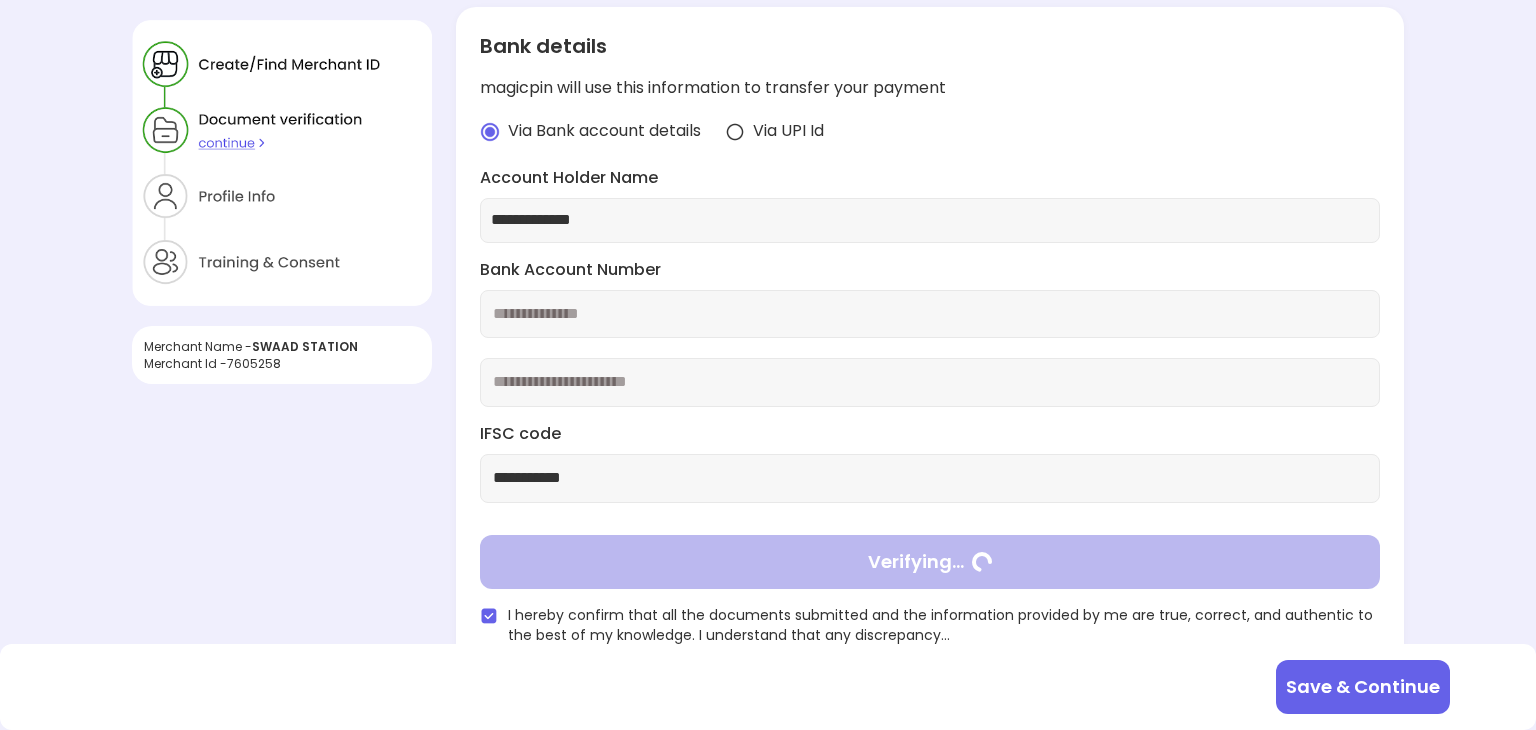 scroll, scrollTop: 310, scrollLeft: 0, axis: vertical 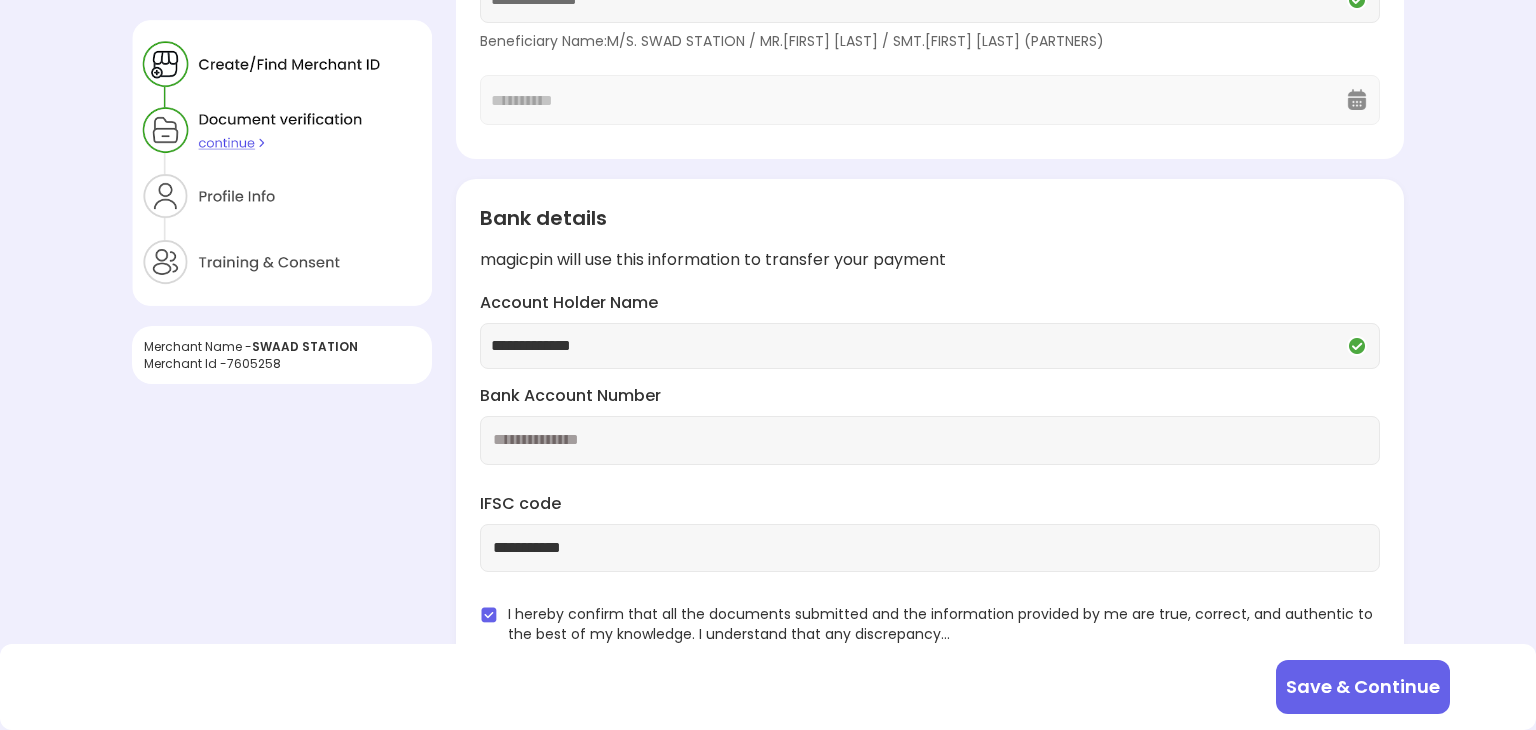 click on "Save & Continue" at bounding box center (1363, 687) 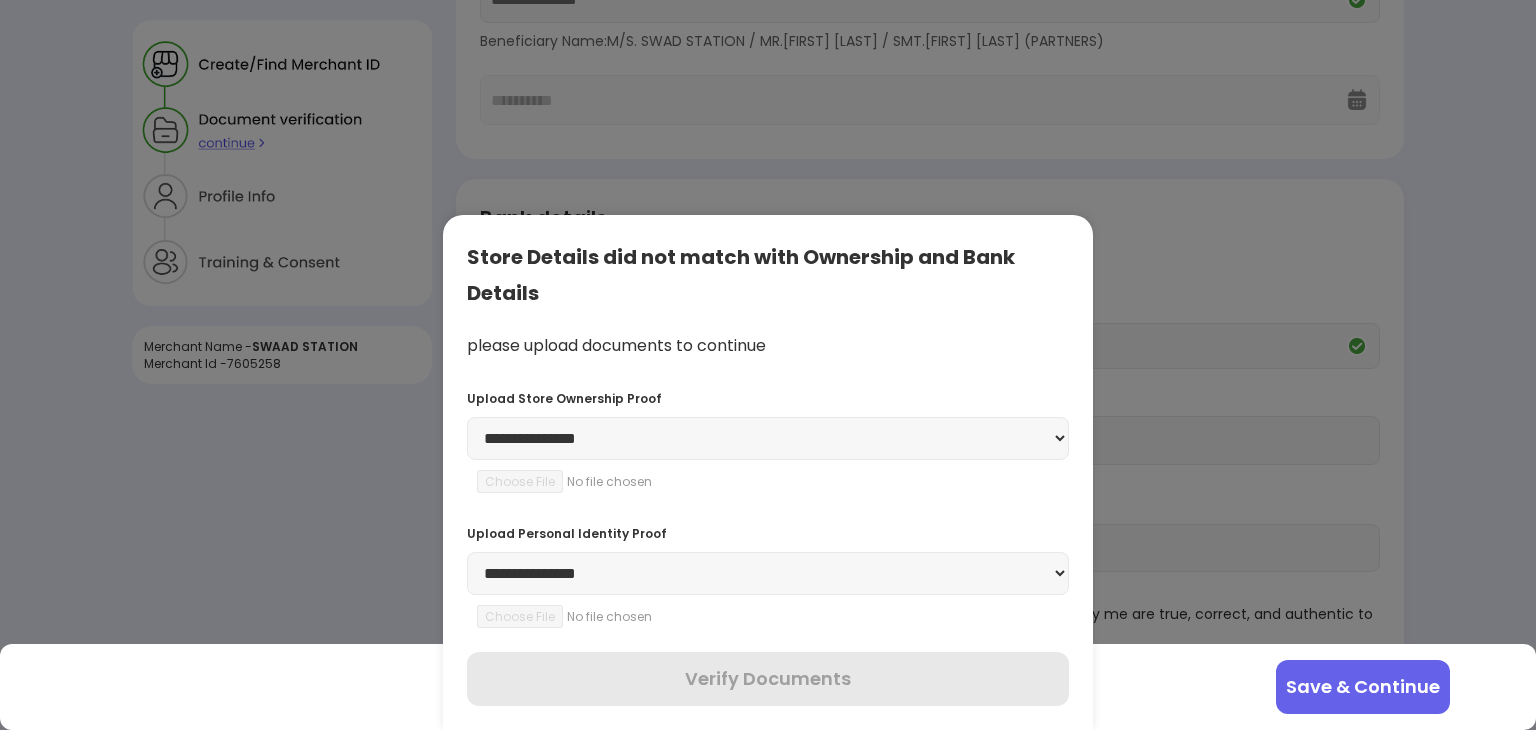 click on "**********" at bounding box center (768, 438) 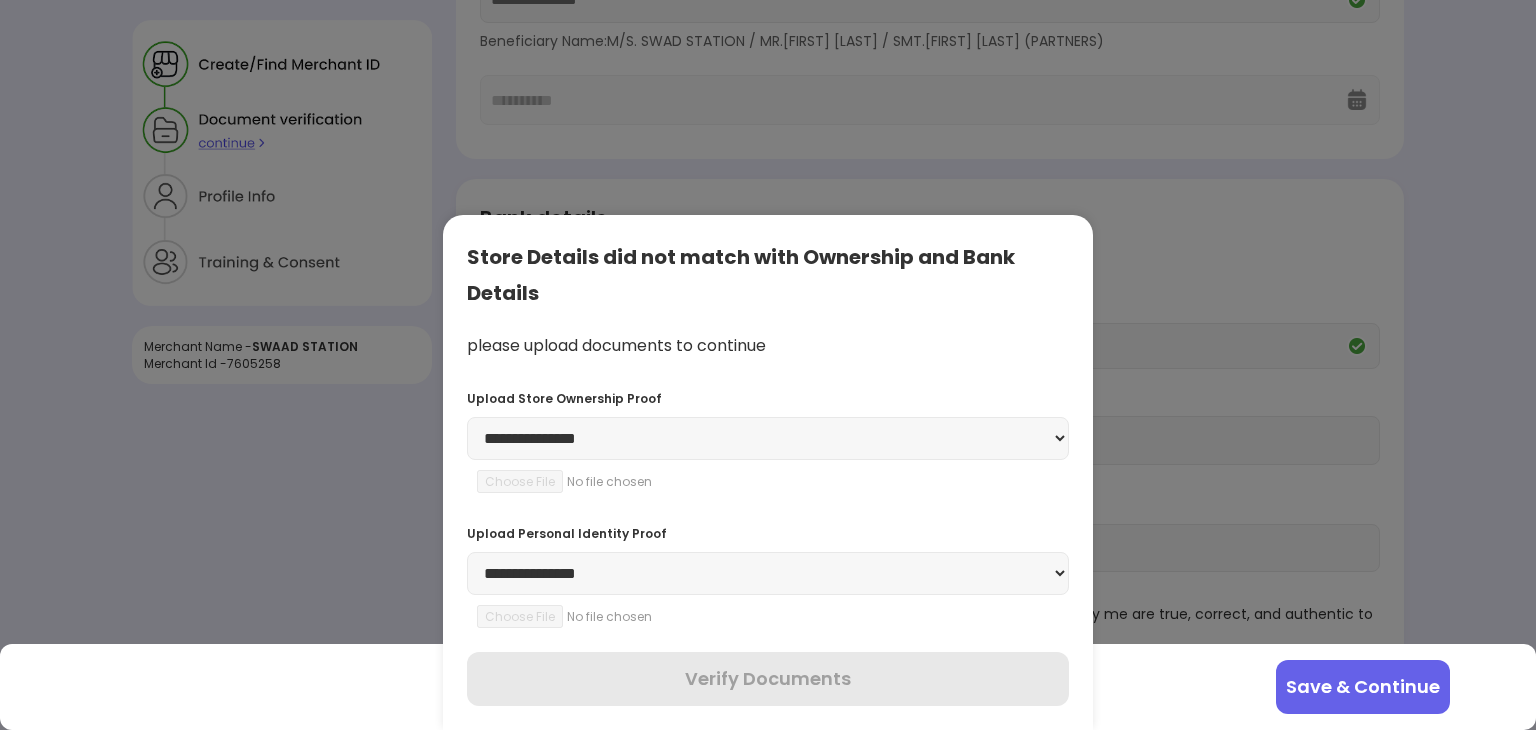select on "**********" 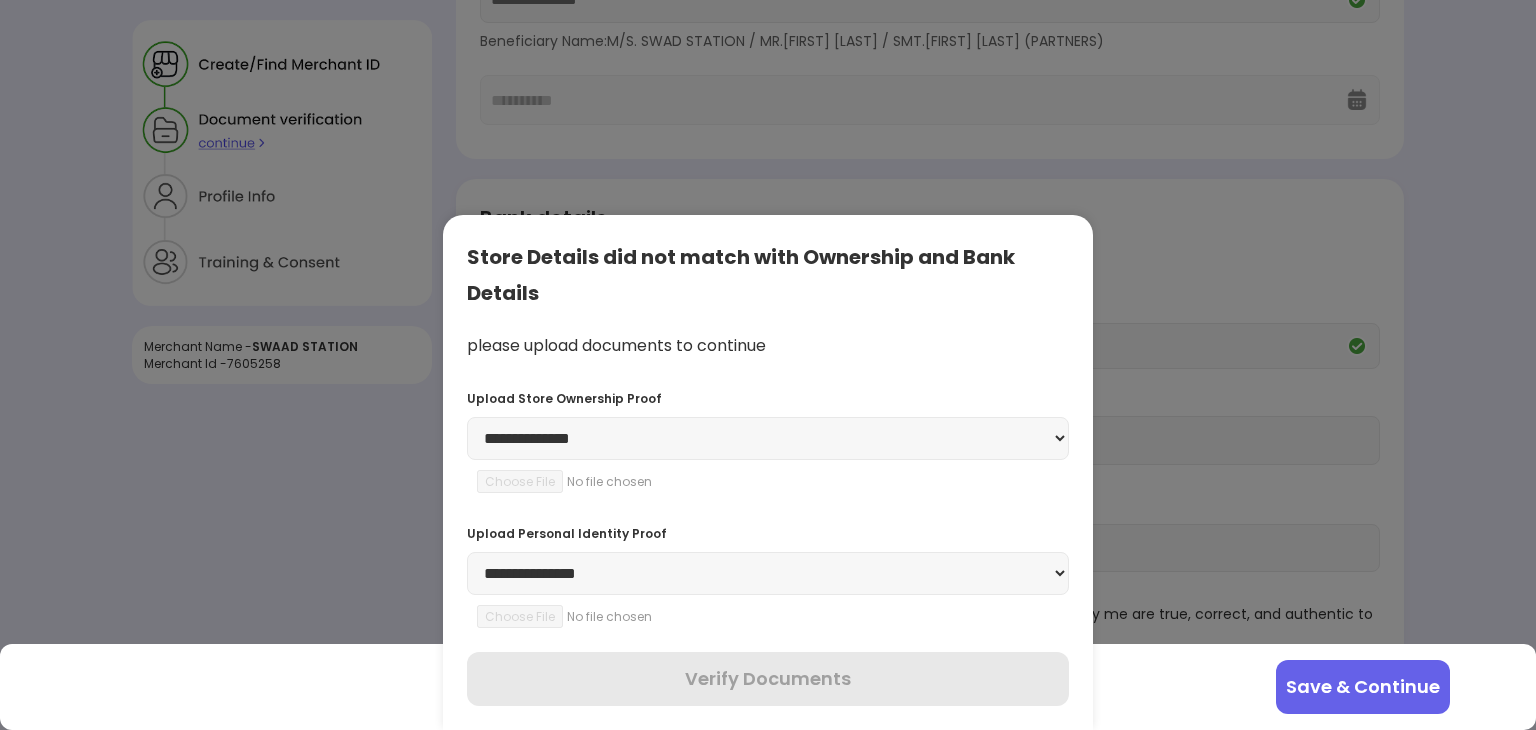 click on "**********" at bounding box center [768, 438] 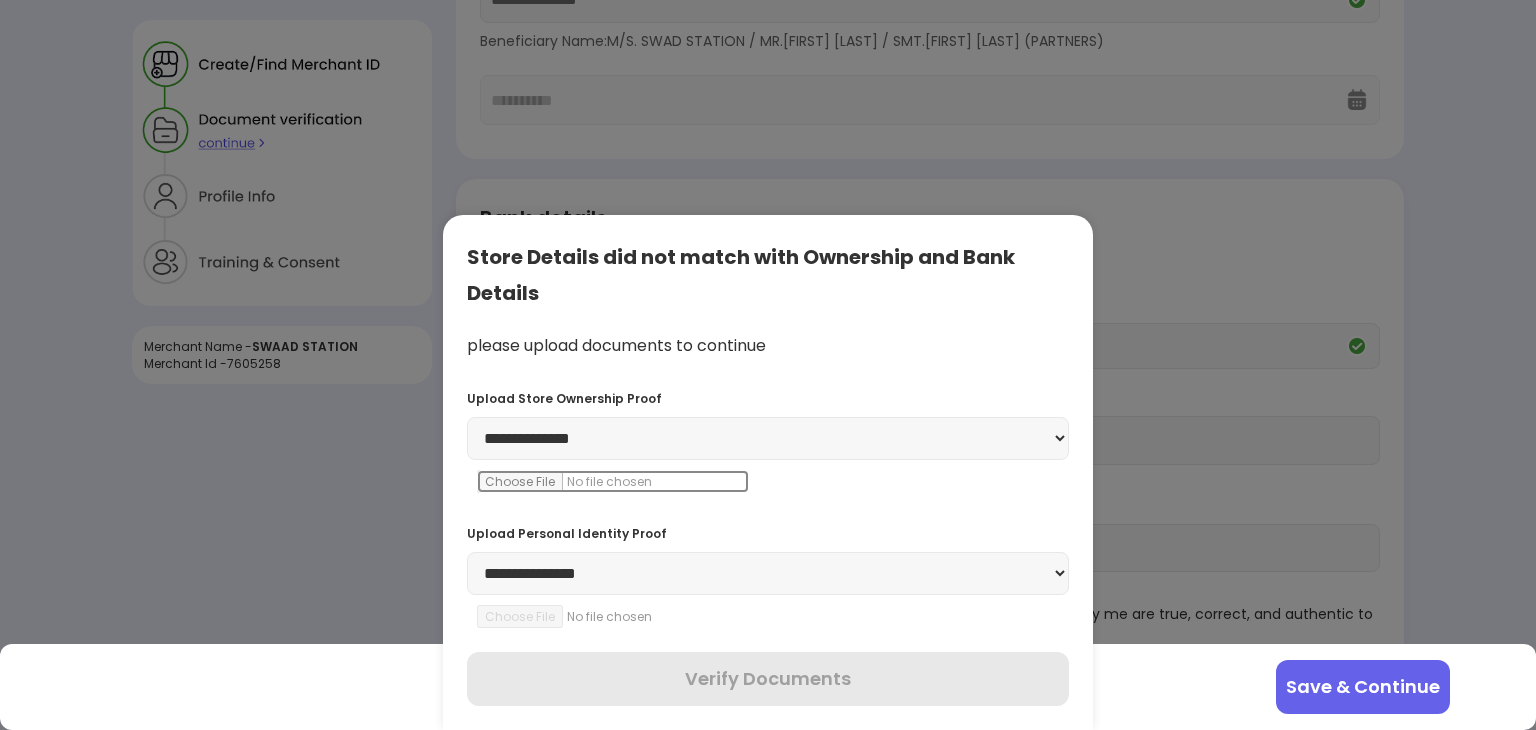 click at bounding box center (613, 481) 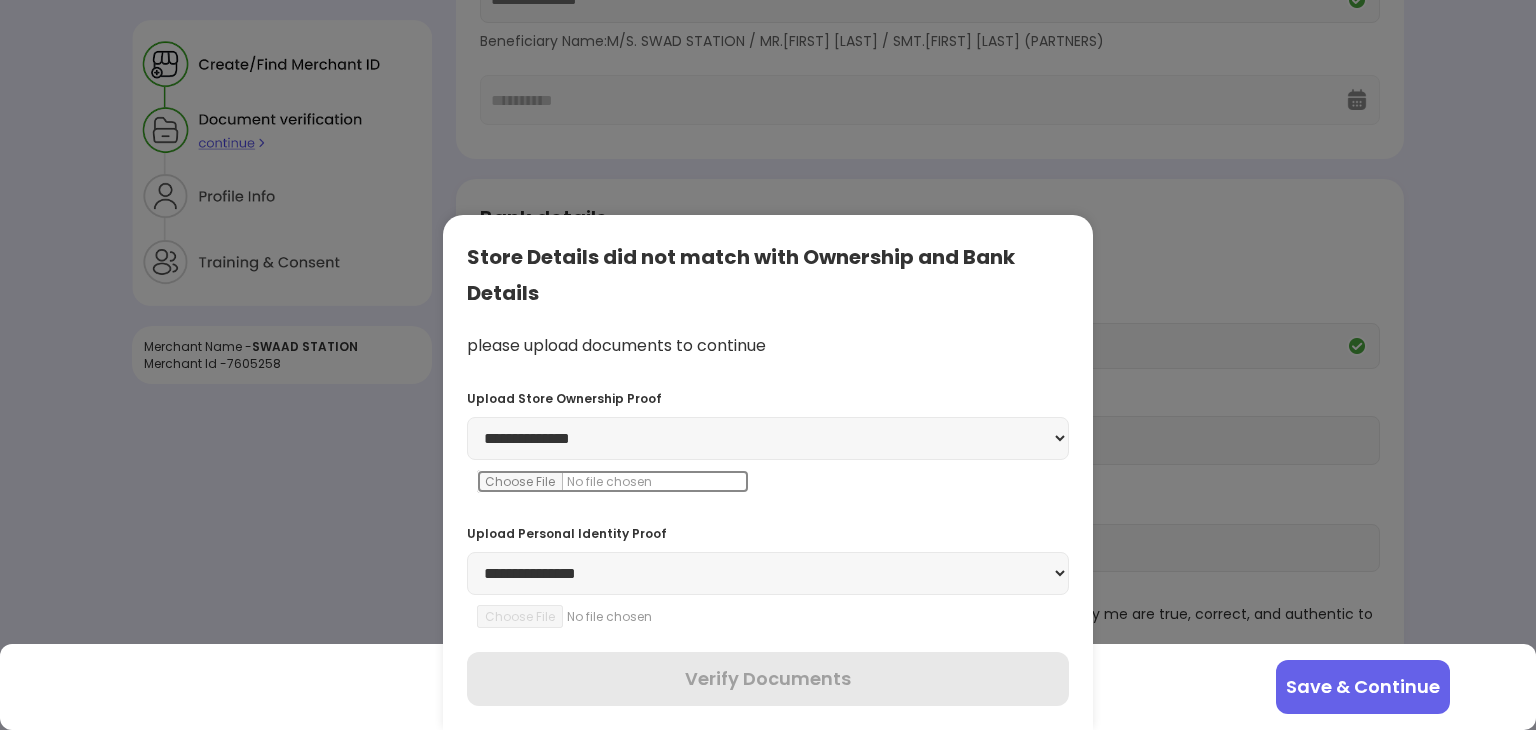 click at bounding box center [613, 481] 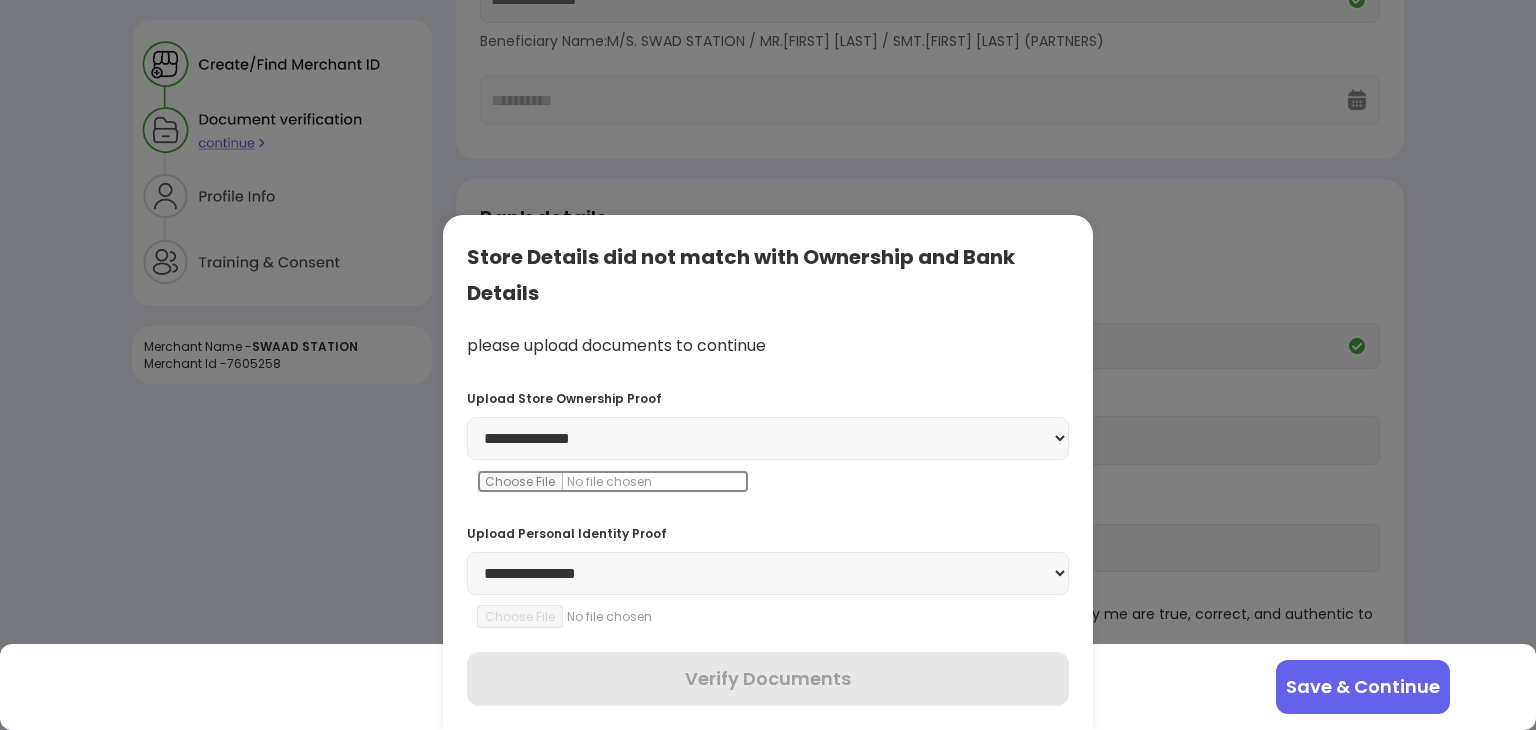 type on "**********" 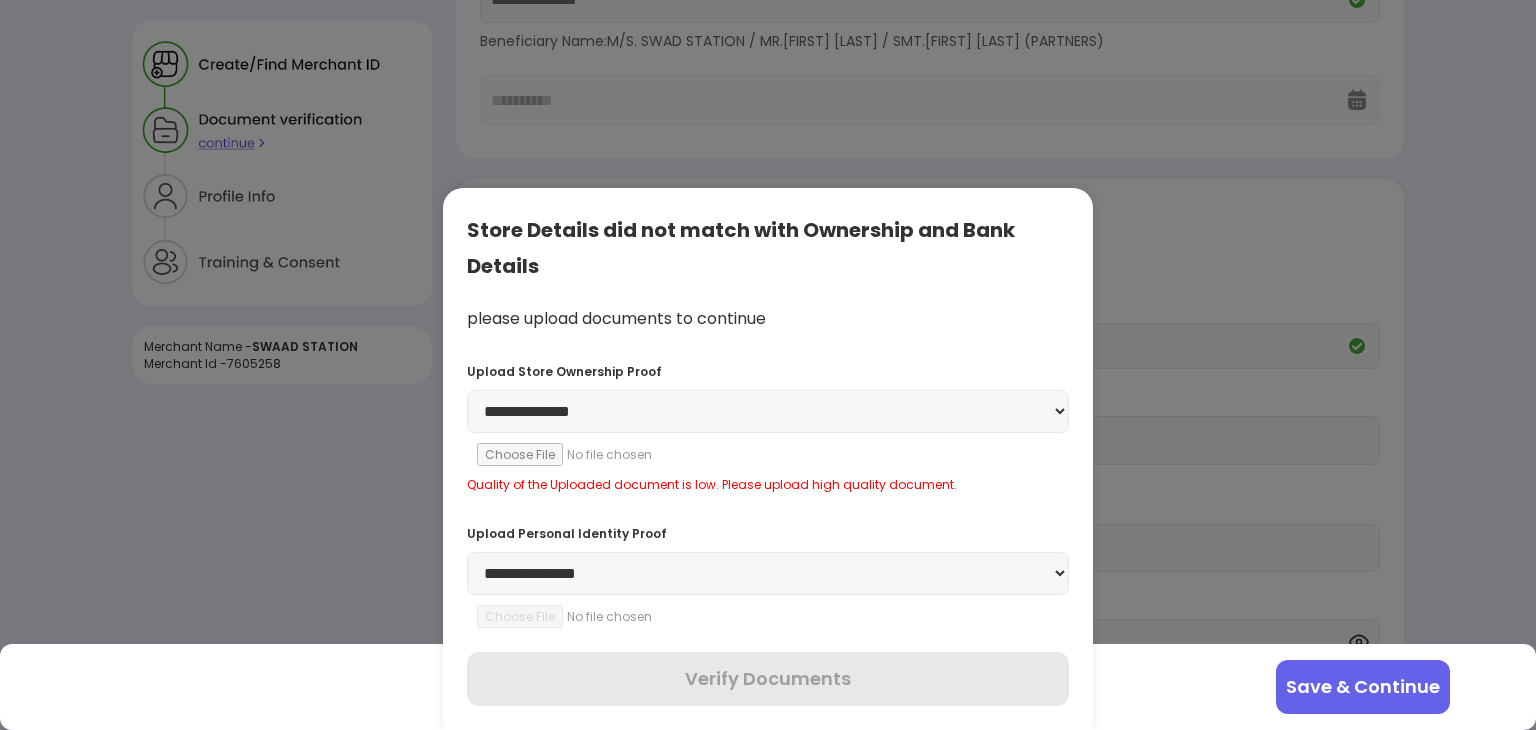 click on "Quality of the Uploaded document is low. Please upload high quality document." at bounding box center (768, 484) 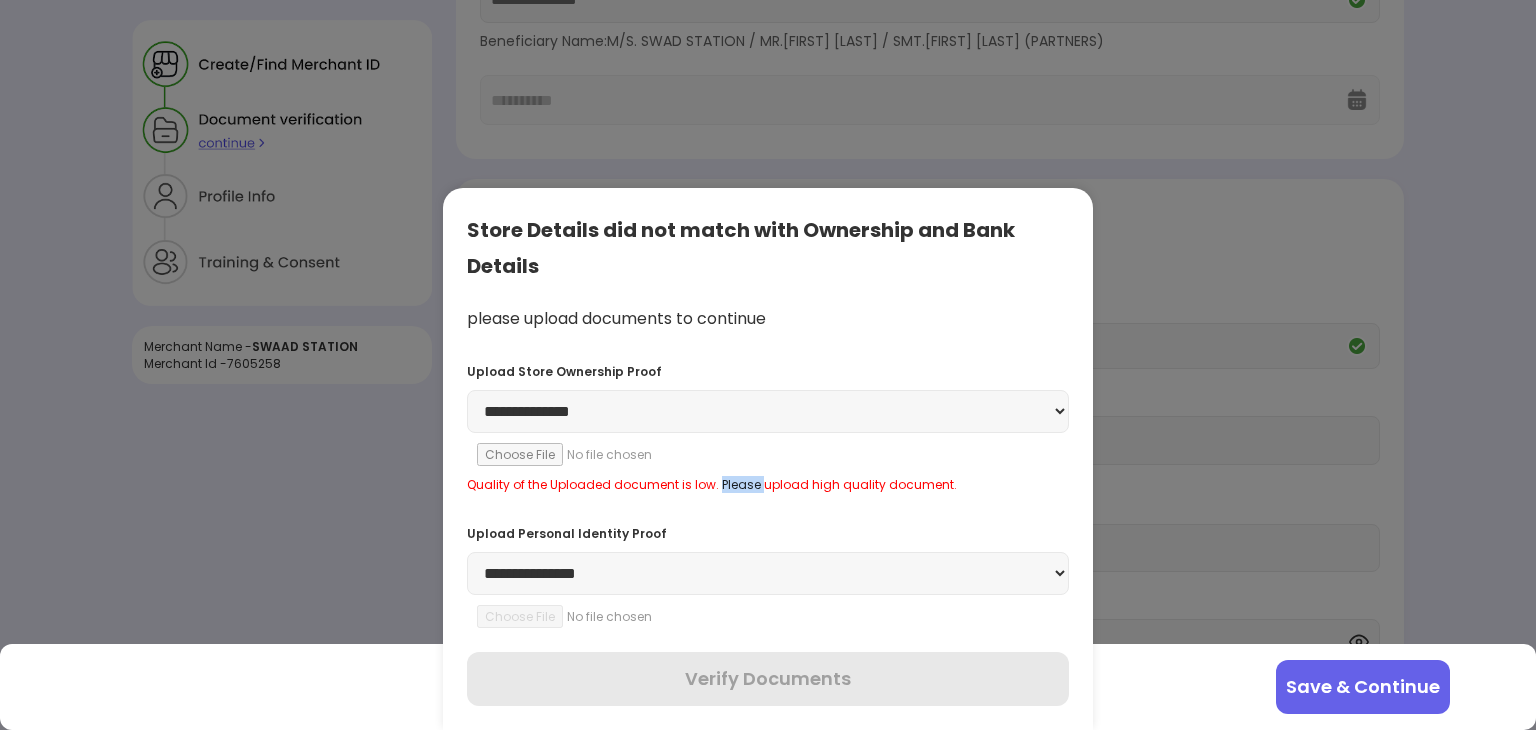 click on "Quality of the Uploaded document is low. Please upload high quality document." at bounding box center [768, 484] 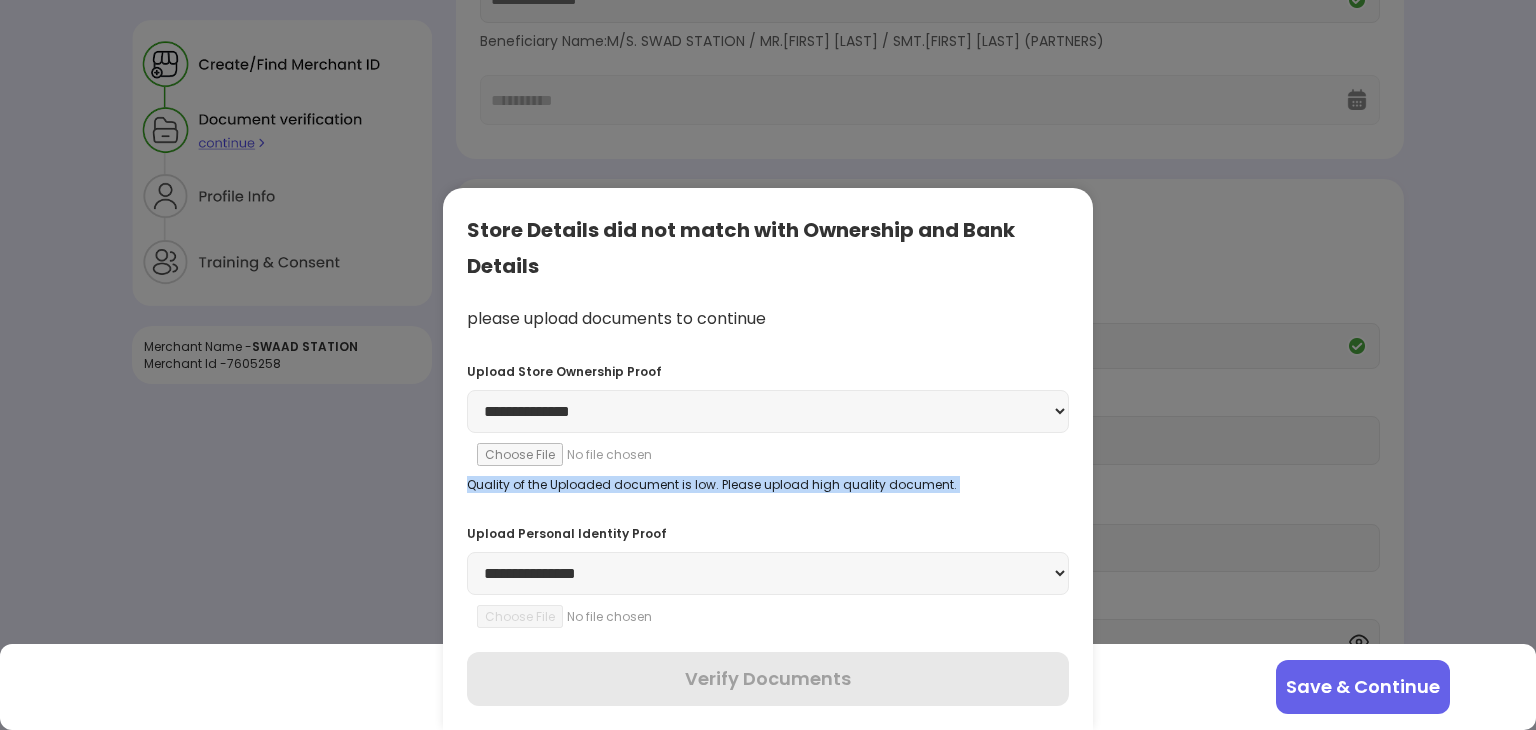 click on "Quality of the Uploaded document is low. Please upload high quality document." at bounding box center (768, 484) 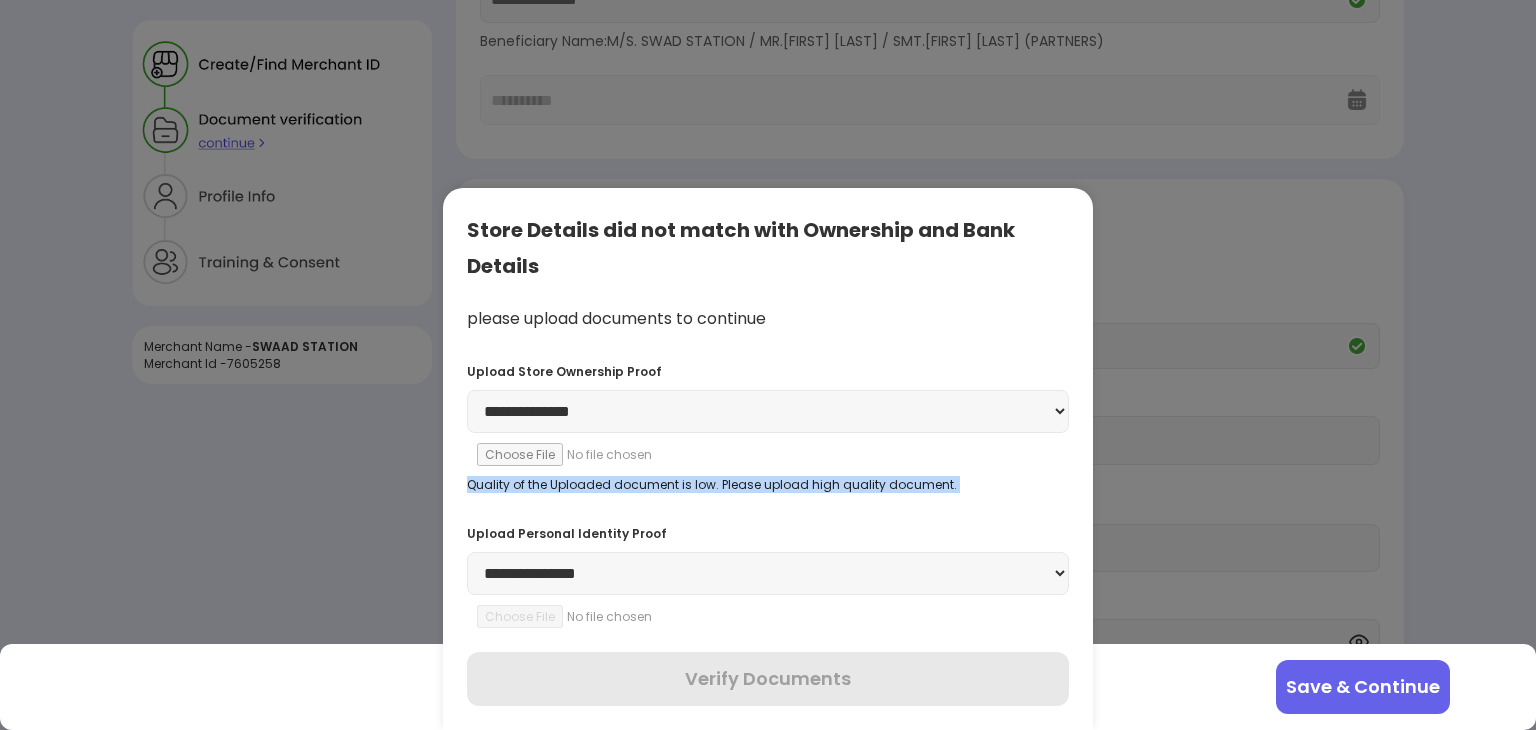 click on "**********" at bounding box center (768, 573) 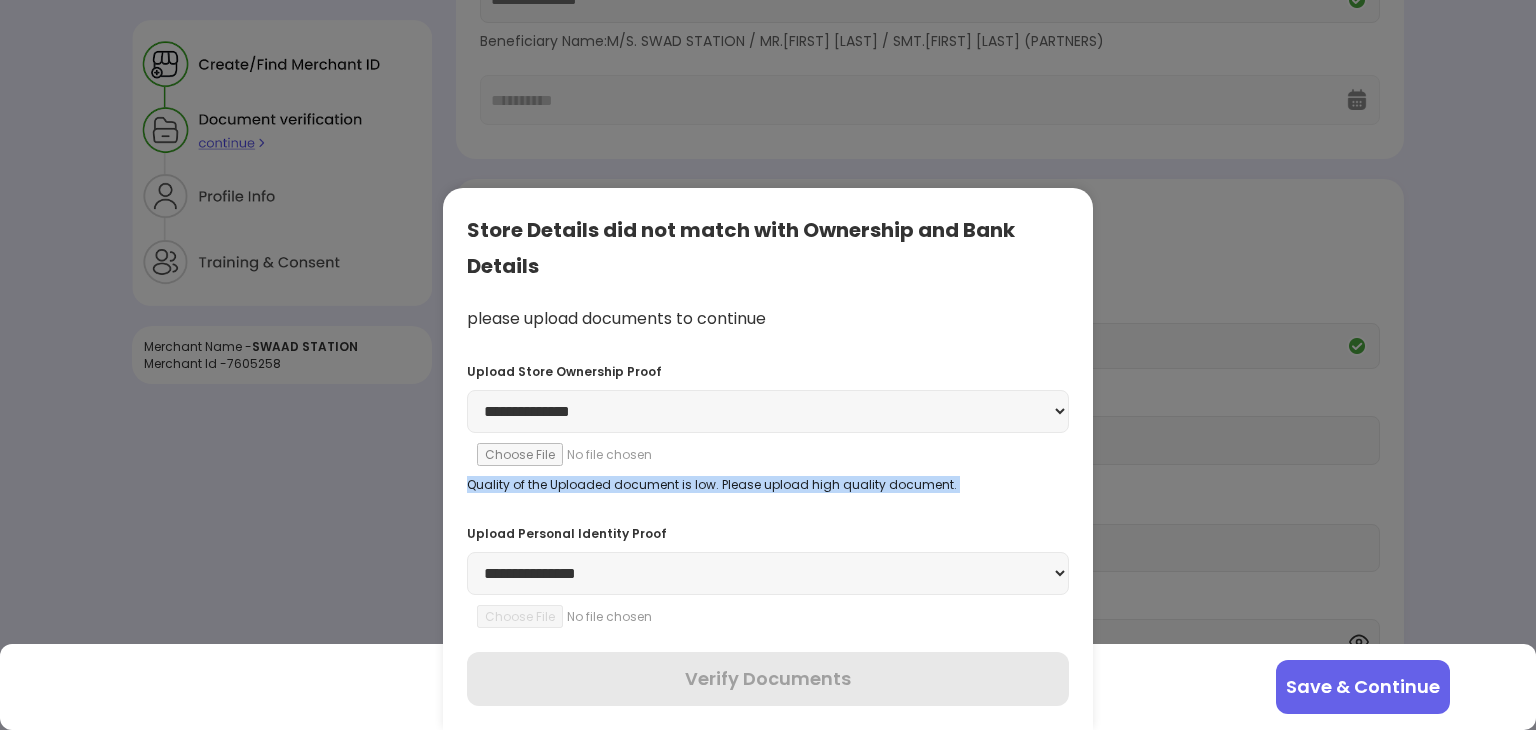 select on "******" 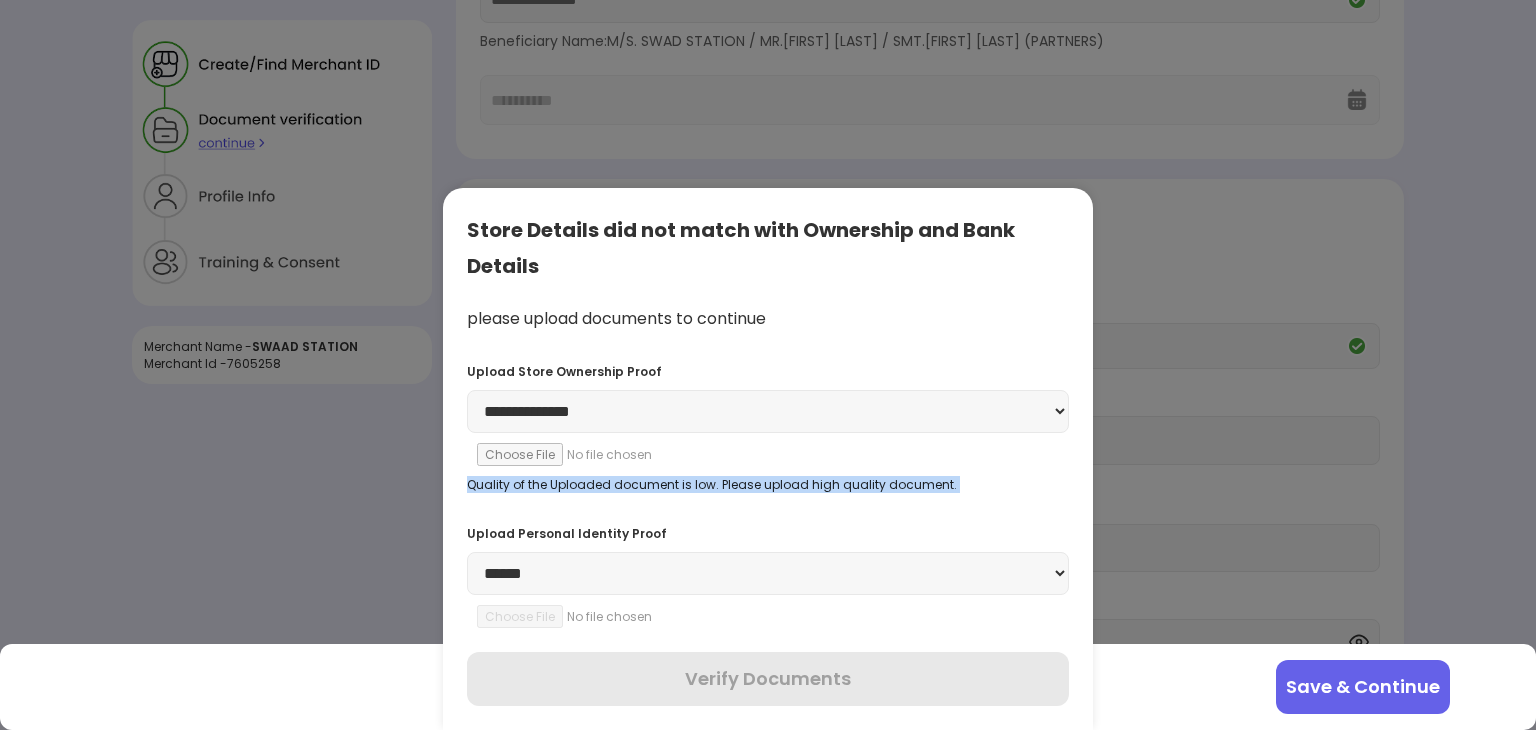 click on "**********" at bounding box center [768, 573] 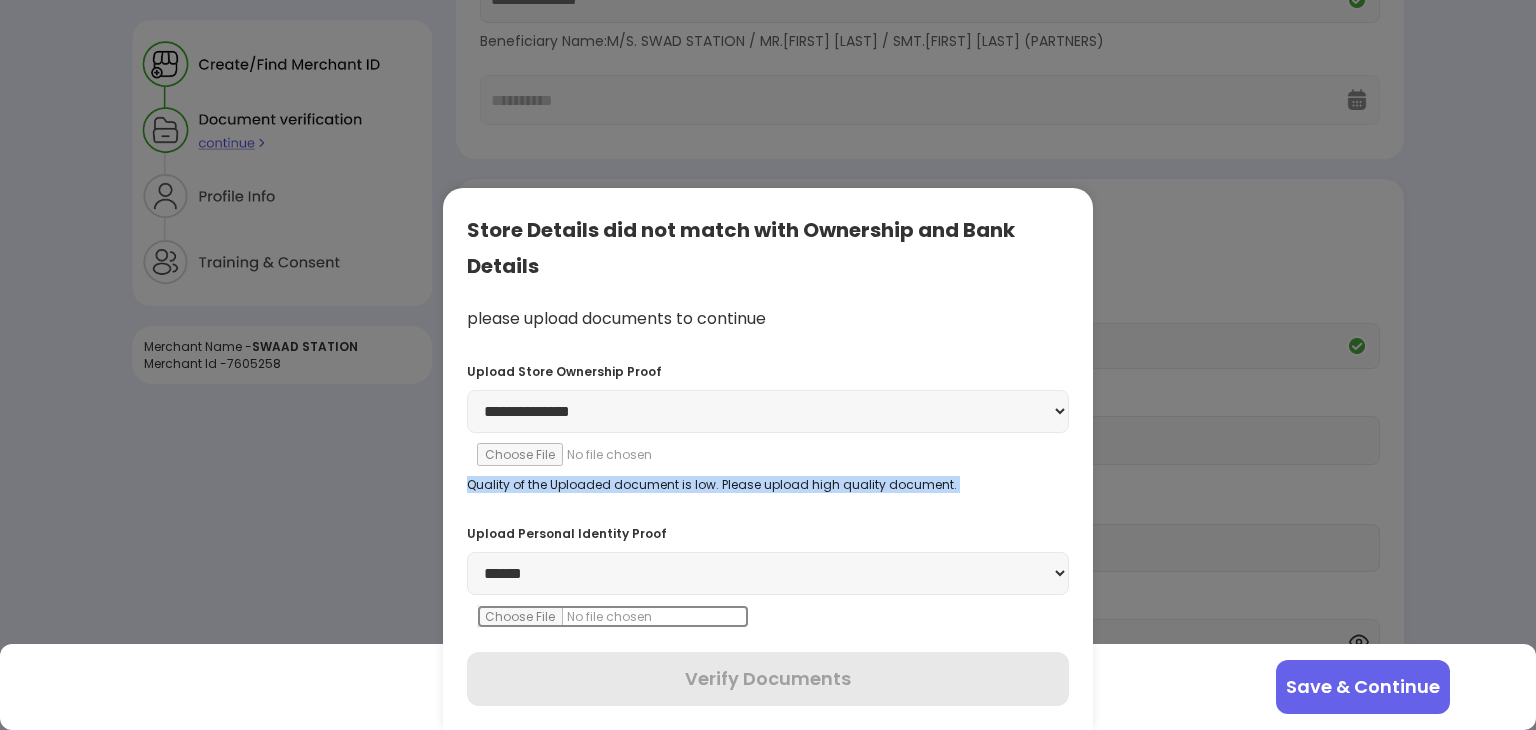 click at bounding box center [613, 616] 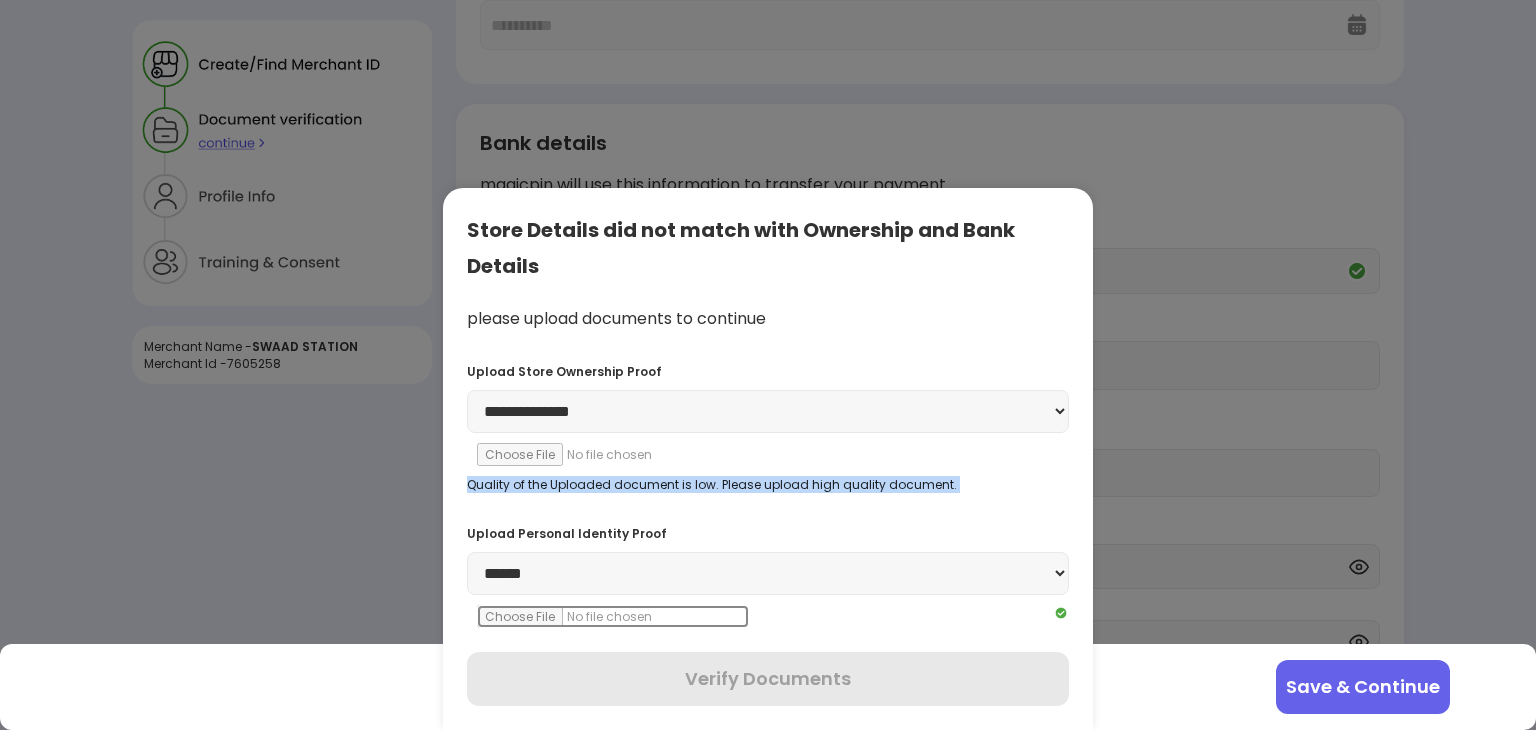 scroll, scrollTop: 460, scrollLeft: 0, axis: vertical 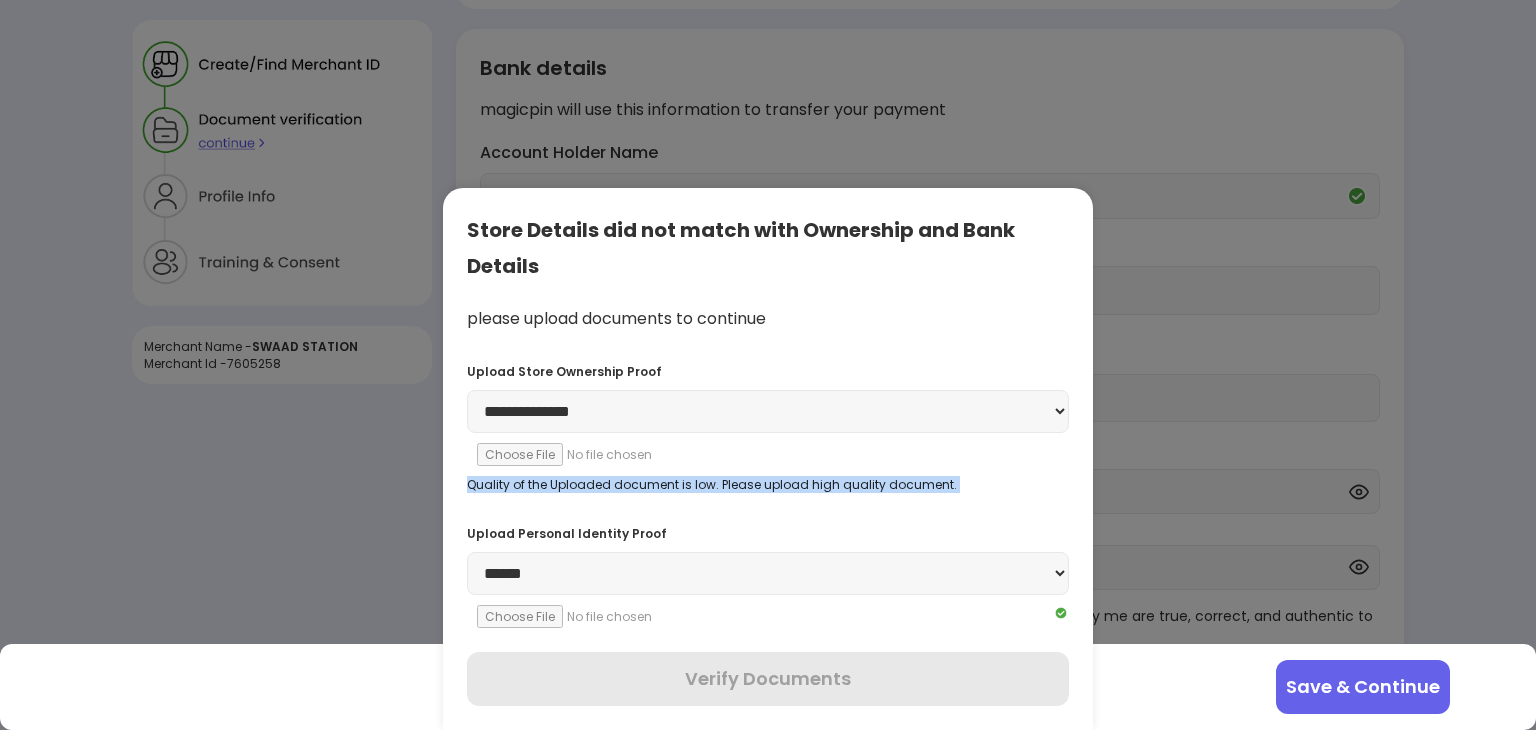 click on "Save & Continue" at bounding box center (1363, 687) 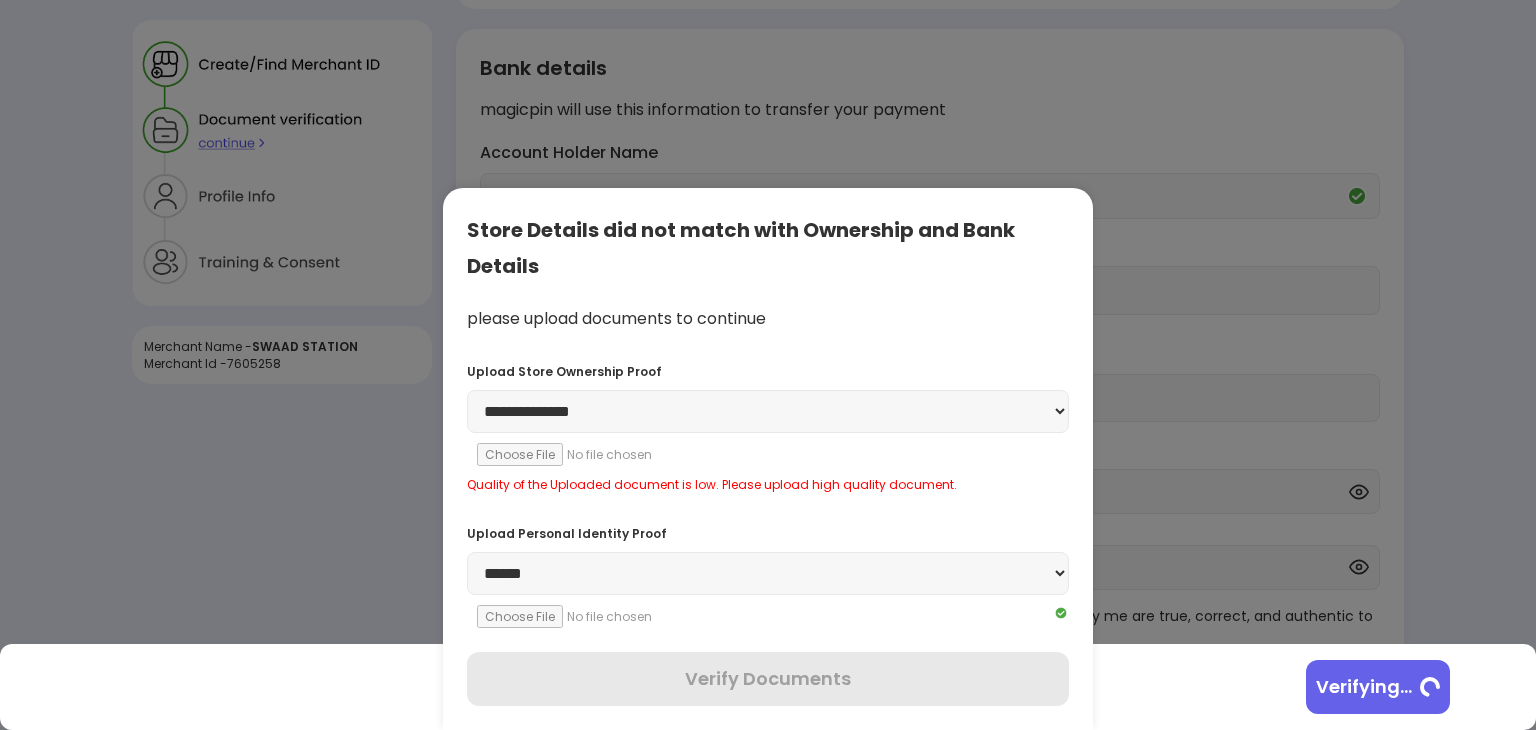 click on "Upload Personal Identity Proof" at bounding box center (768, 533) 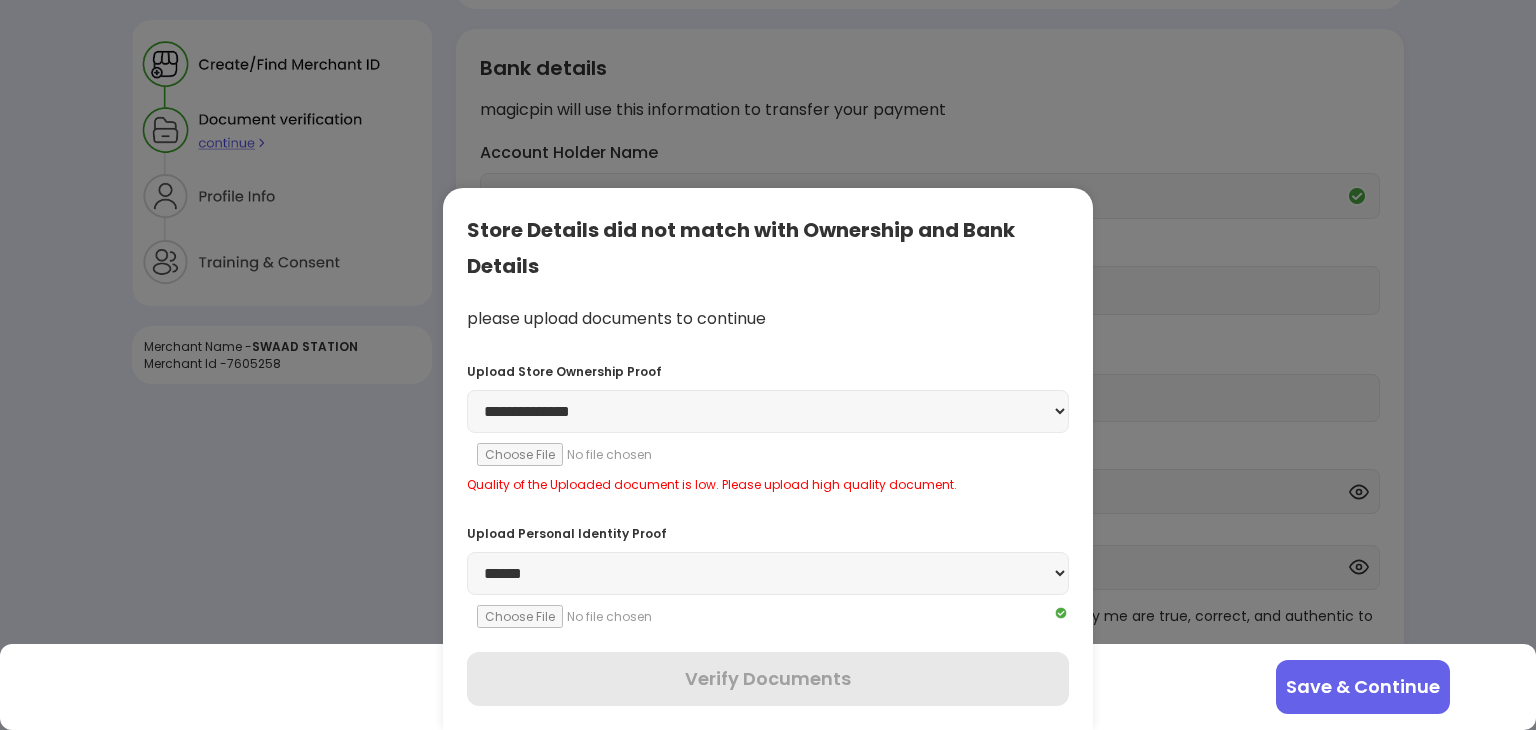 click on "Store Details did not match with Ownership and Bank Details" at bounding box center (768, 248) 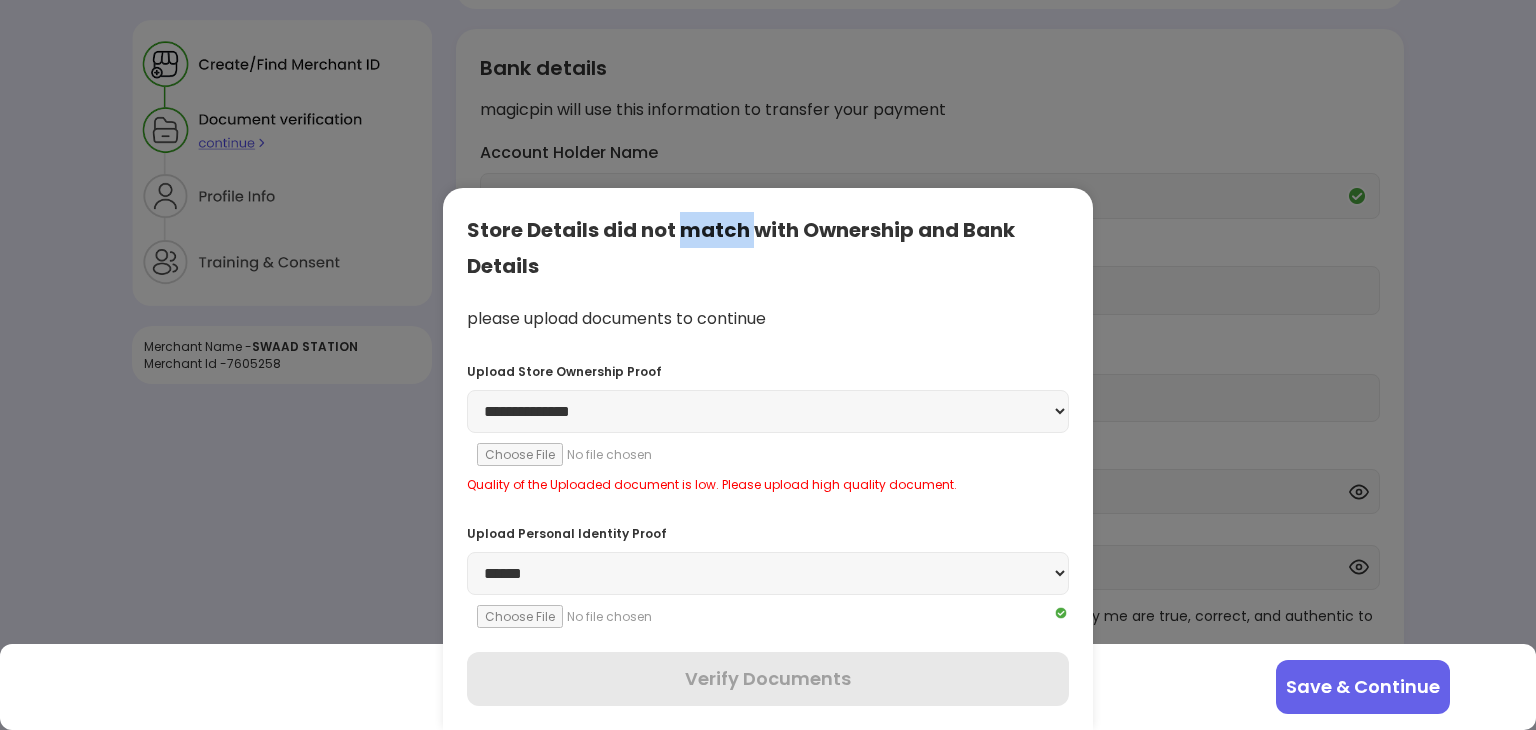 click on "Store Details did not match with Ownership and Bank Details" at bounding box center [768, 248] 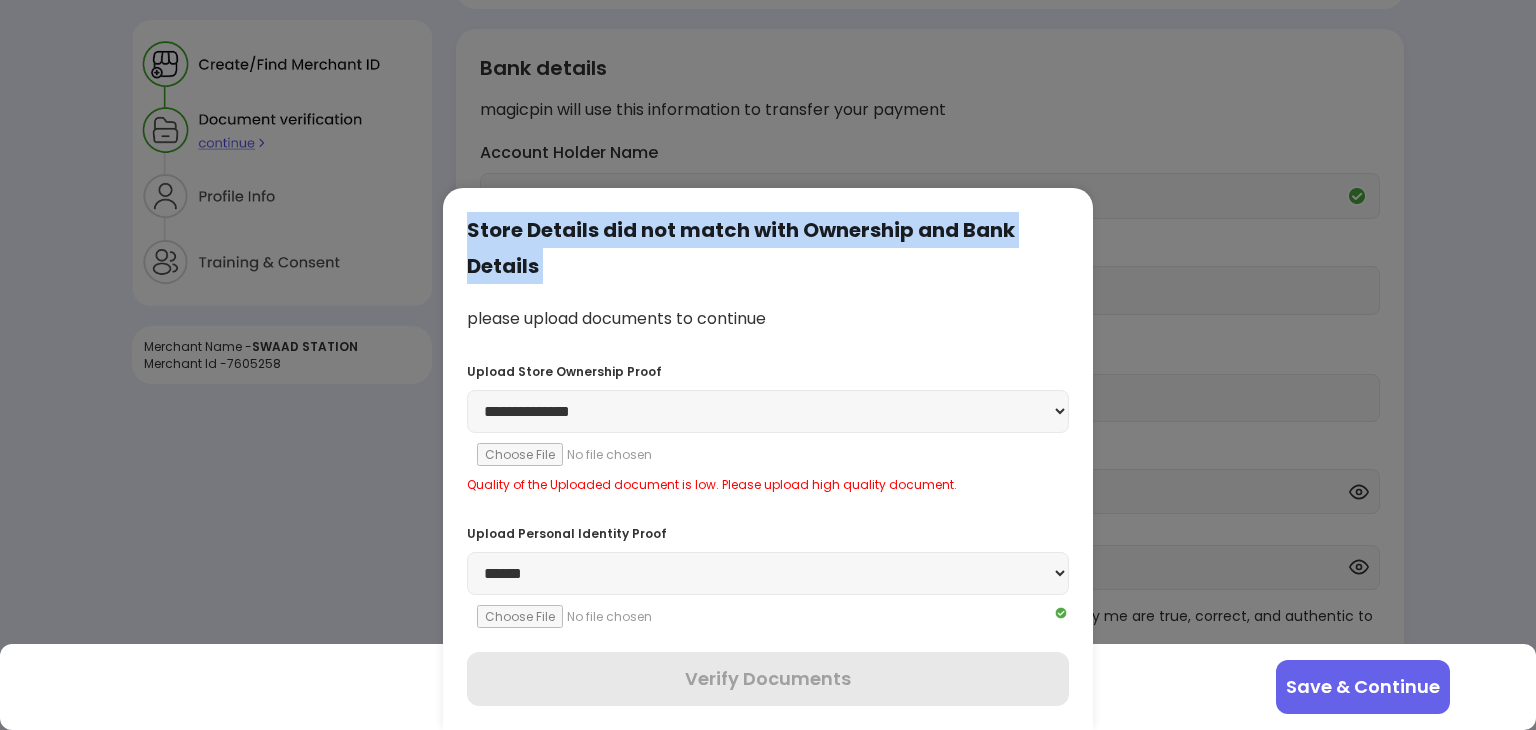 click on "Store Details did not match with Ownership and Bank Details" at bounding box center (768, 248) 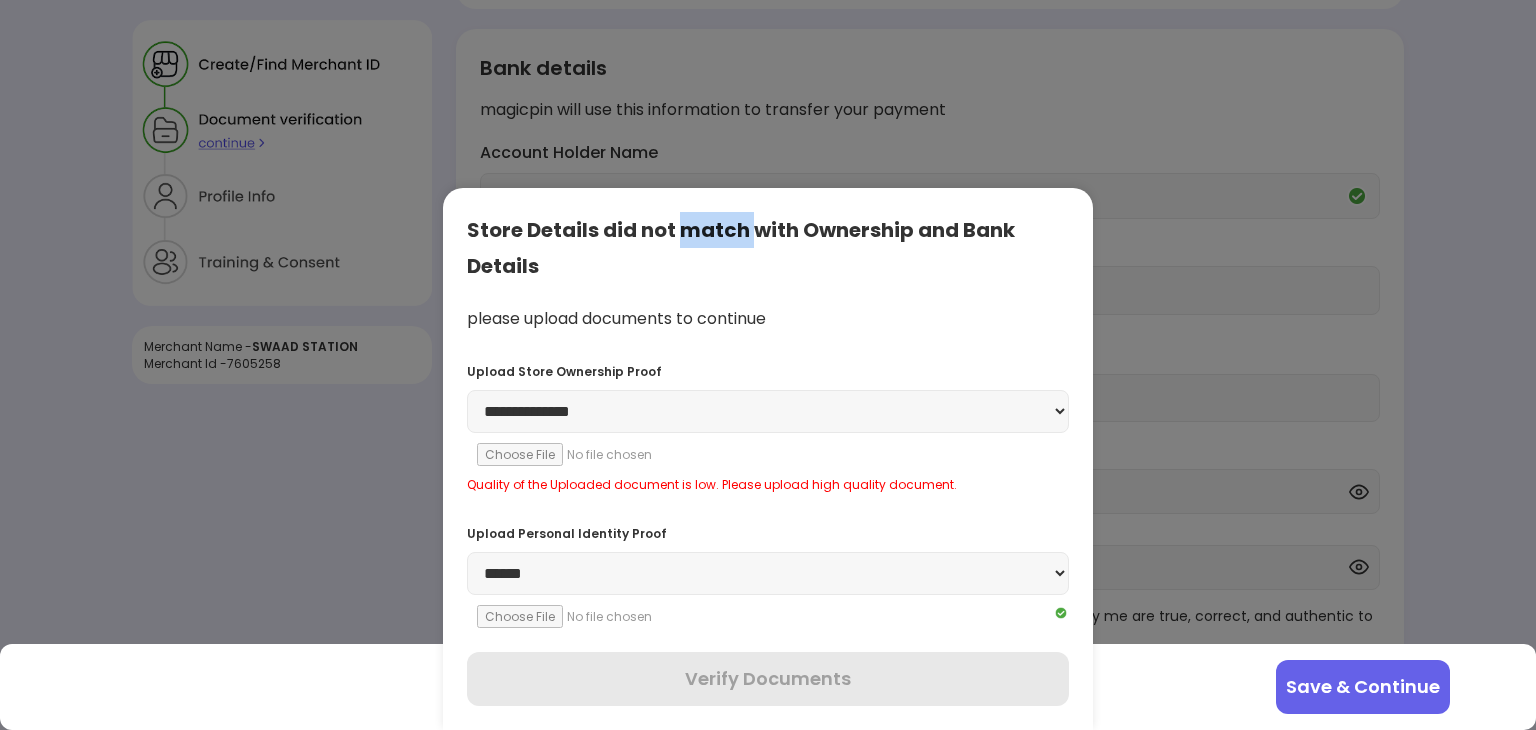 click on "Store Details did not match with Ownership and Bank Details" at bounding box center [768, 248] 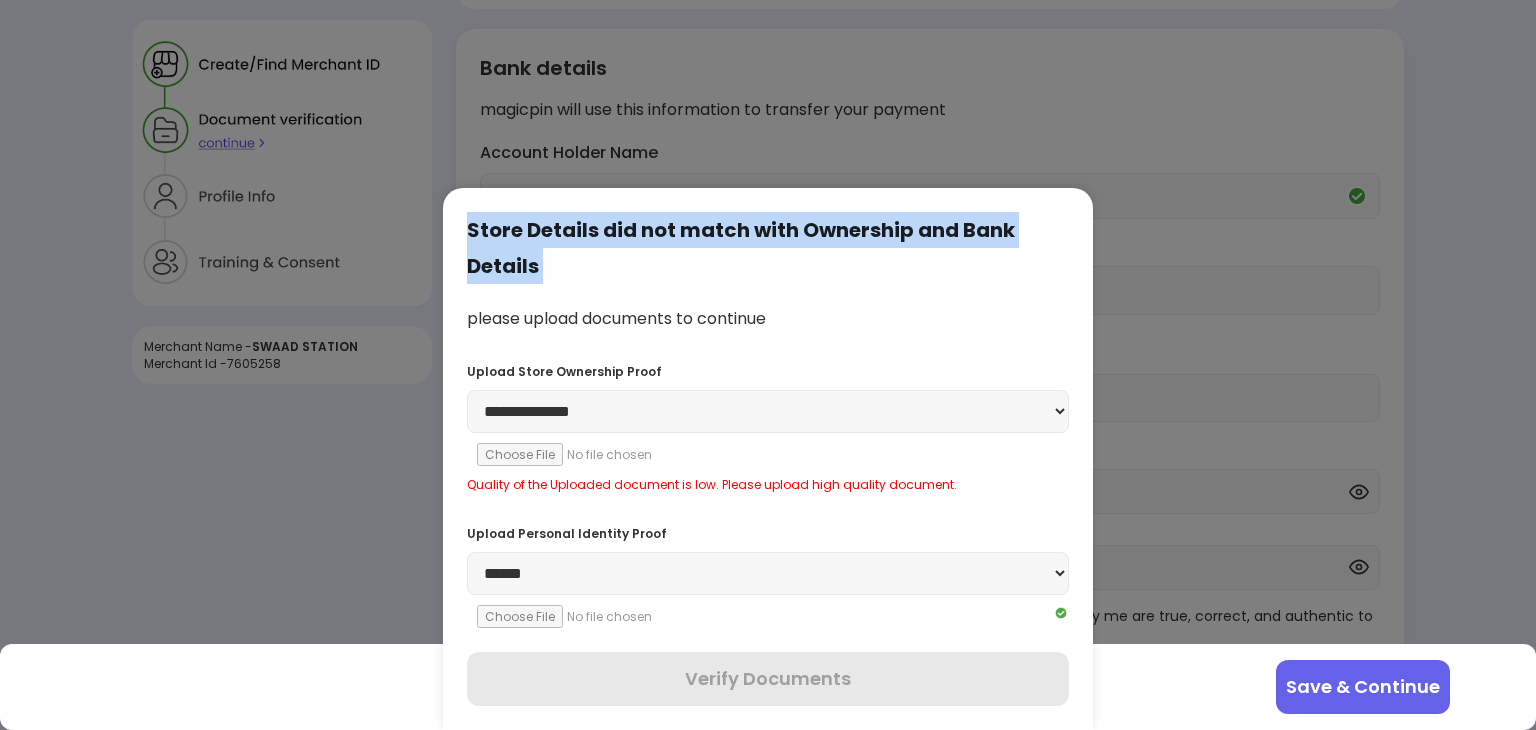click on "Store Details did not match with Ownership and Bank Details" at bounding box center [768, 248] 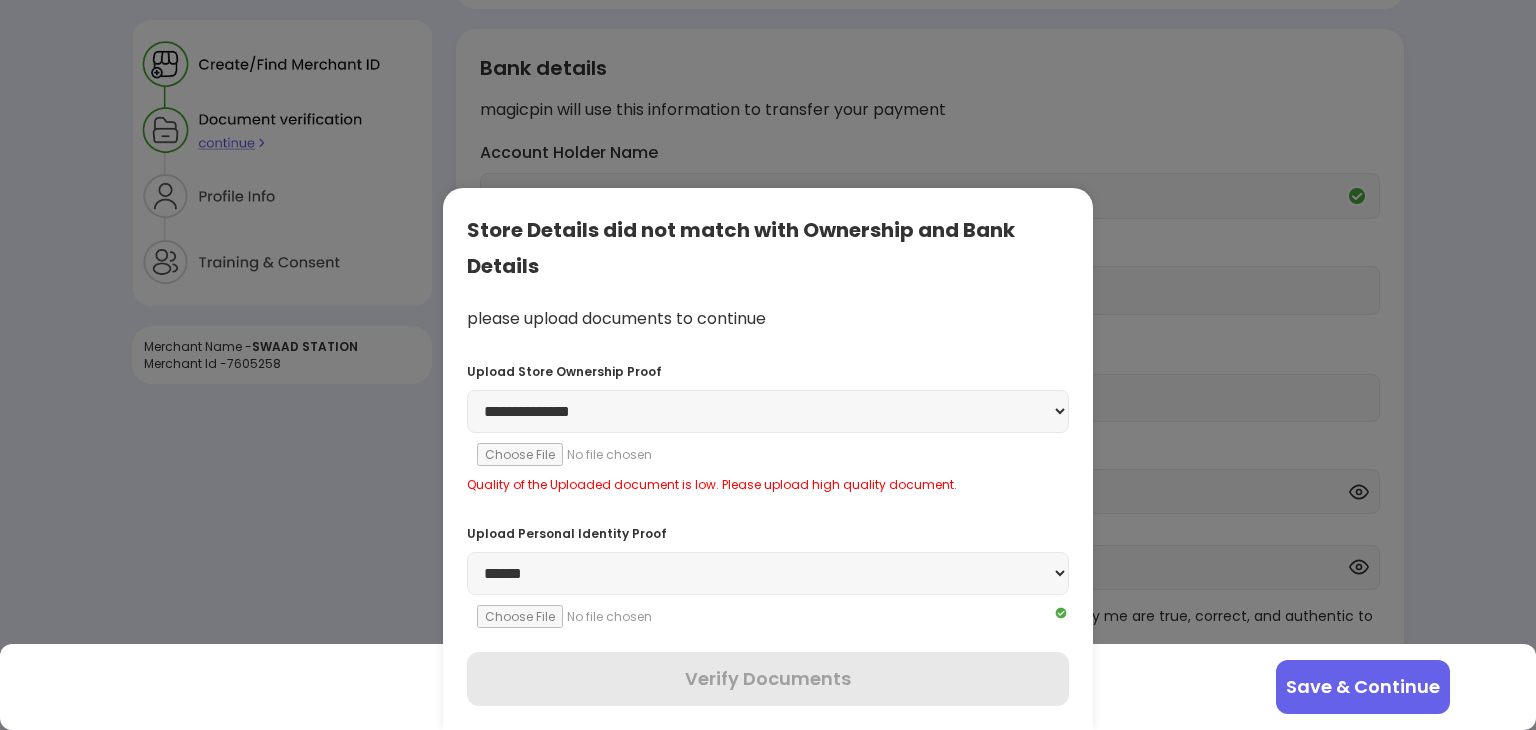 click on "Store Details did not match with Ownership and Bank Details" at bounding box center (768, 248) 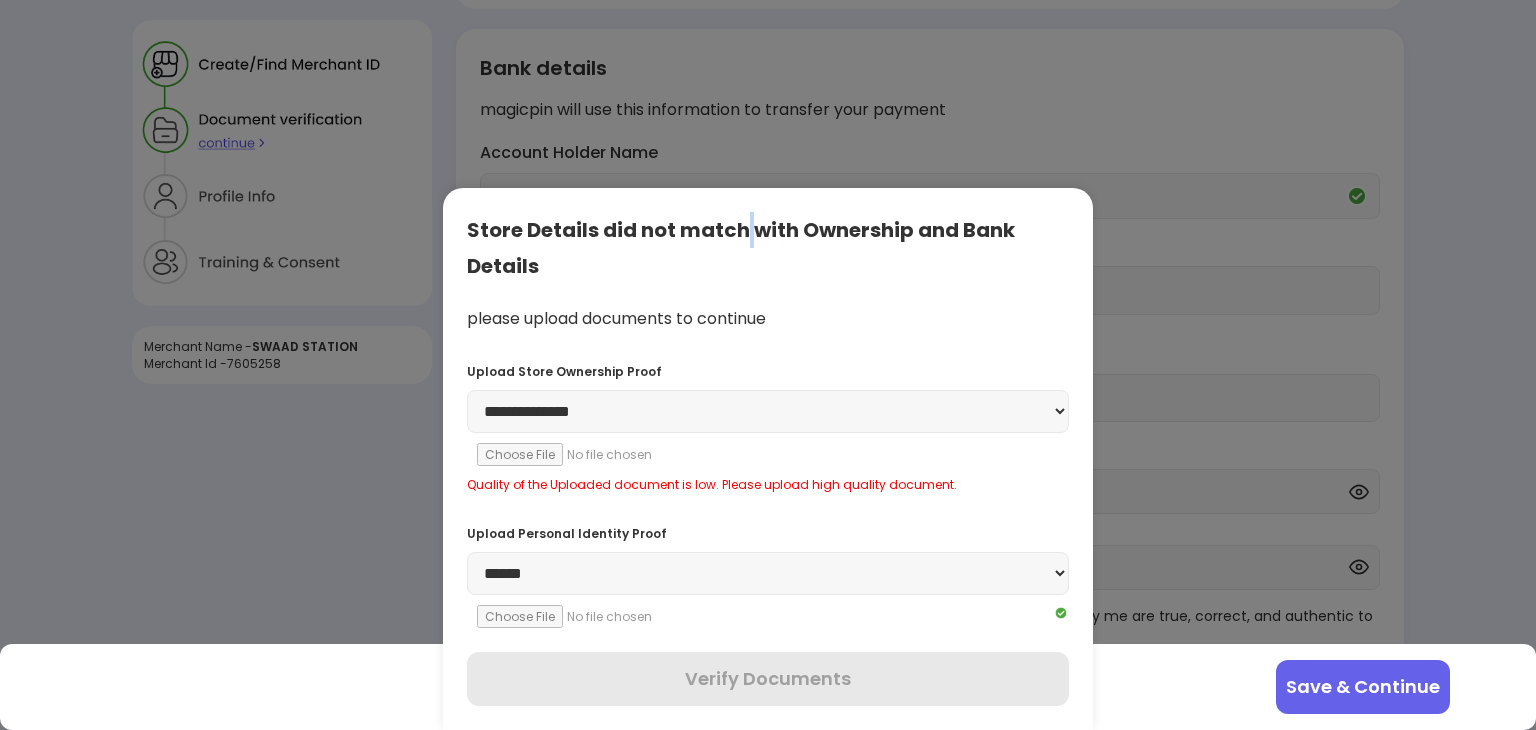 click on "Store Details did not match with Ownership and Bank Details" at bounding box center [768, 248] 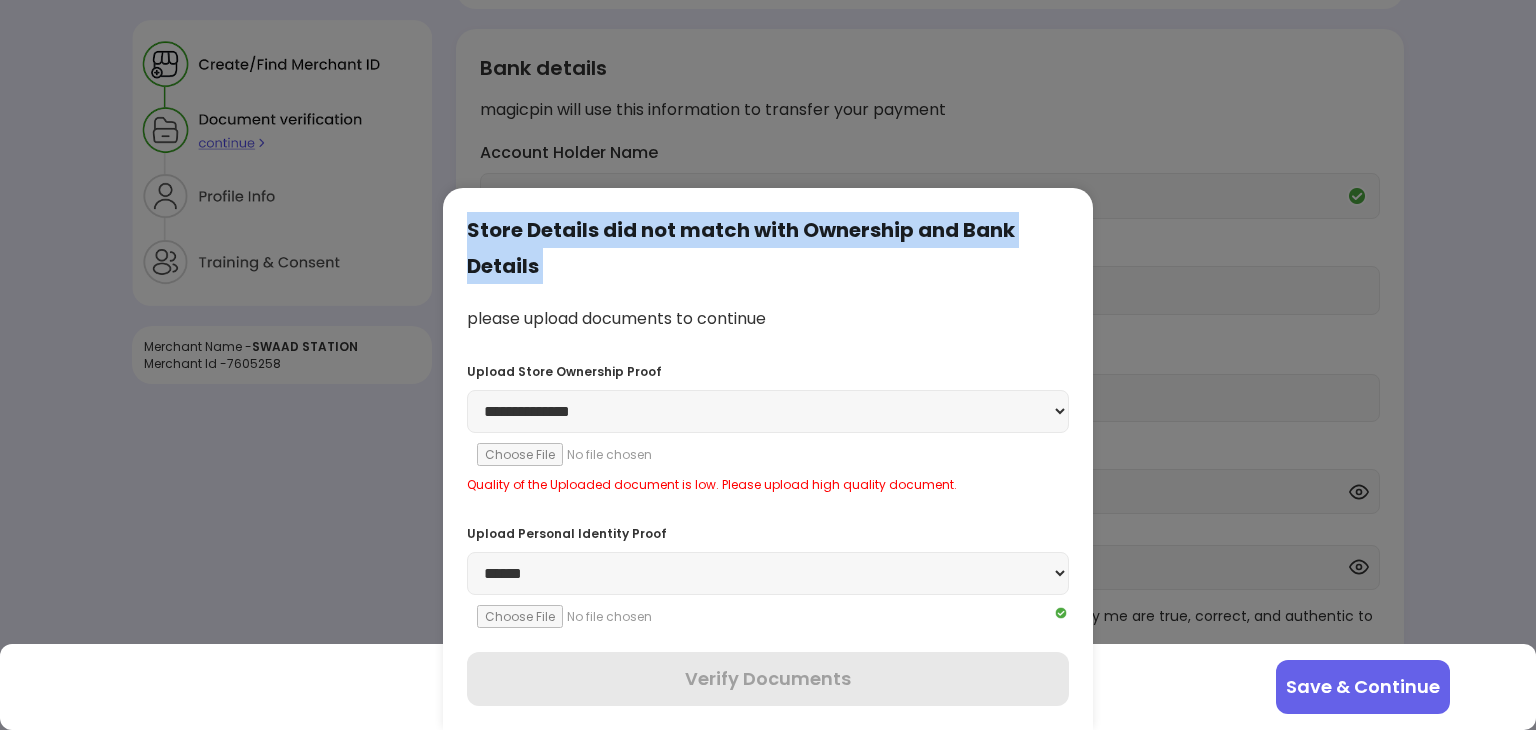 click on "Store Details did not match with Ownership and Bank Details" at bounding box center [768, 248] 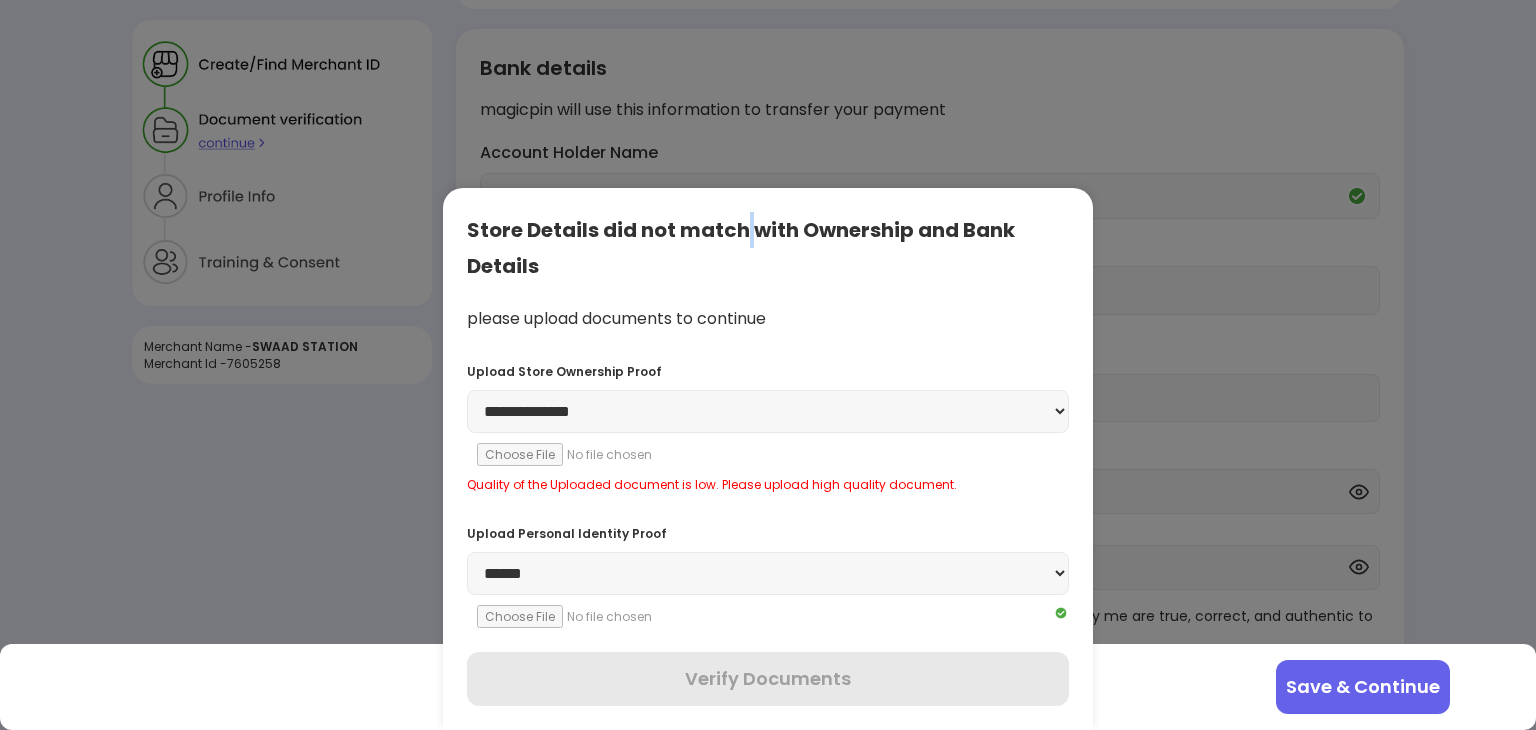 click on "Store Details did not match with Ownership and Bank Details" at bounding box center (768, 248) 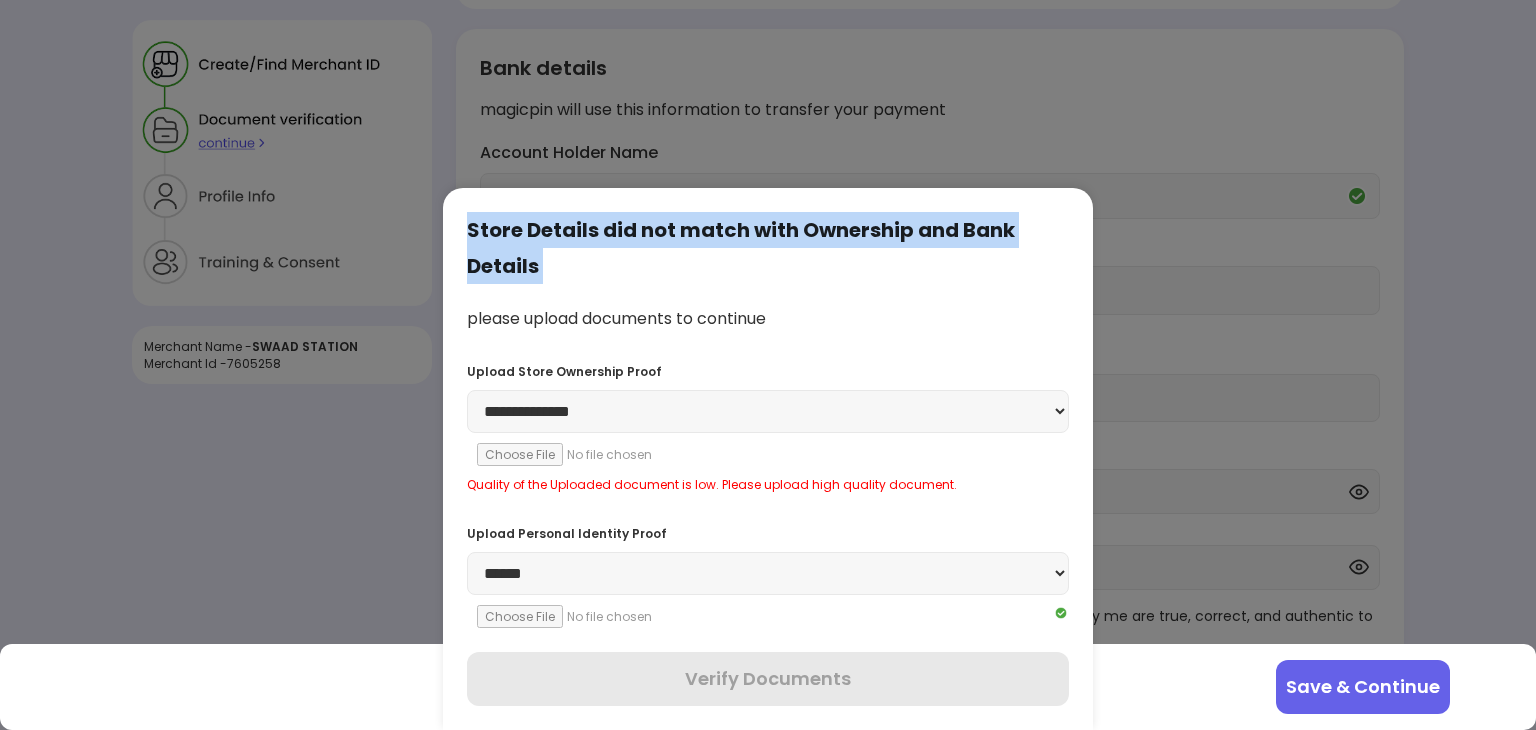 click on "Store Details did not match with Ownership and Bank Details" at bounding box center (768, 248) 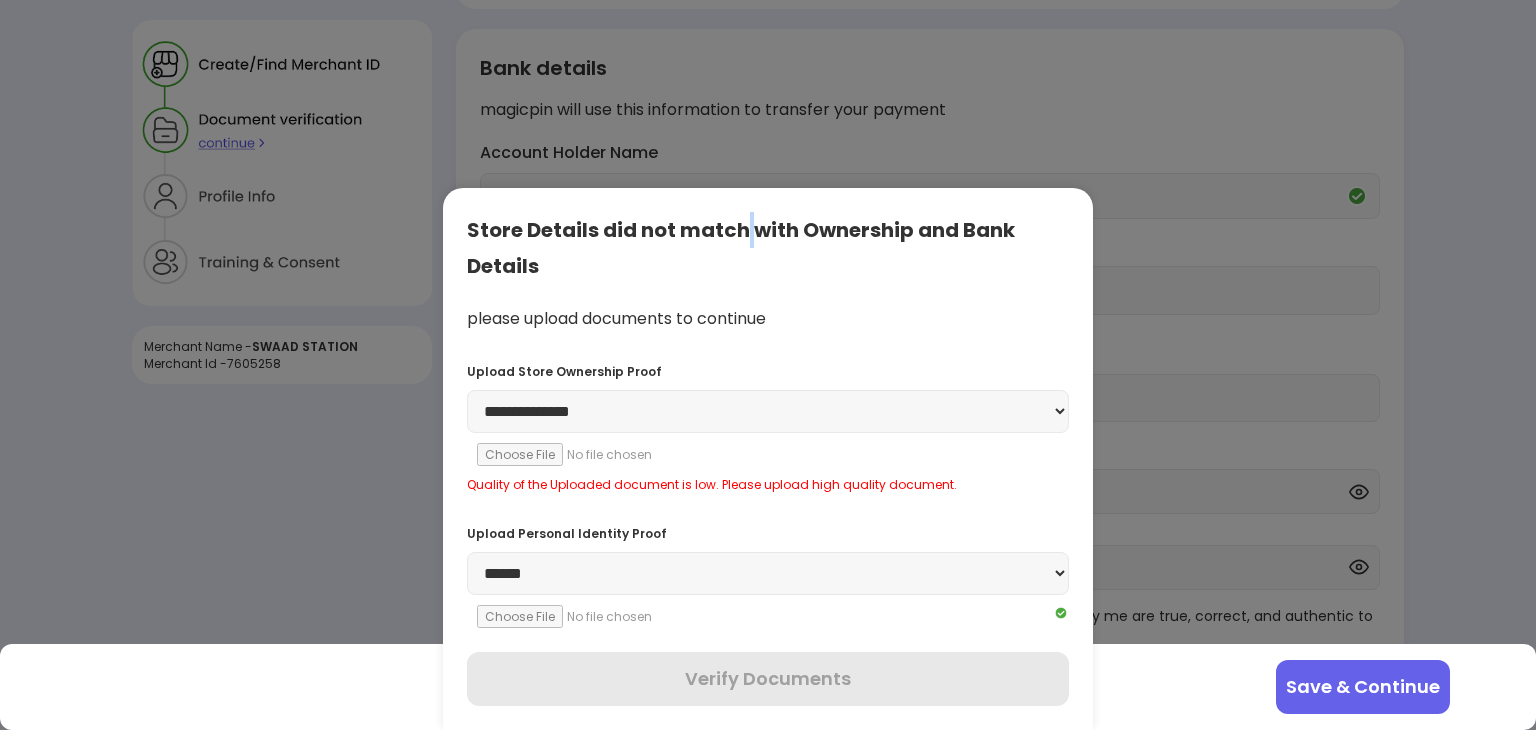 click on "Store Details did not match with Ownership and Bank Details" at bounding box center [768, 248] 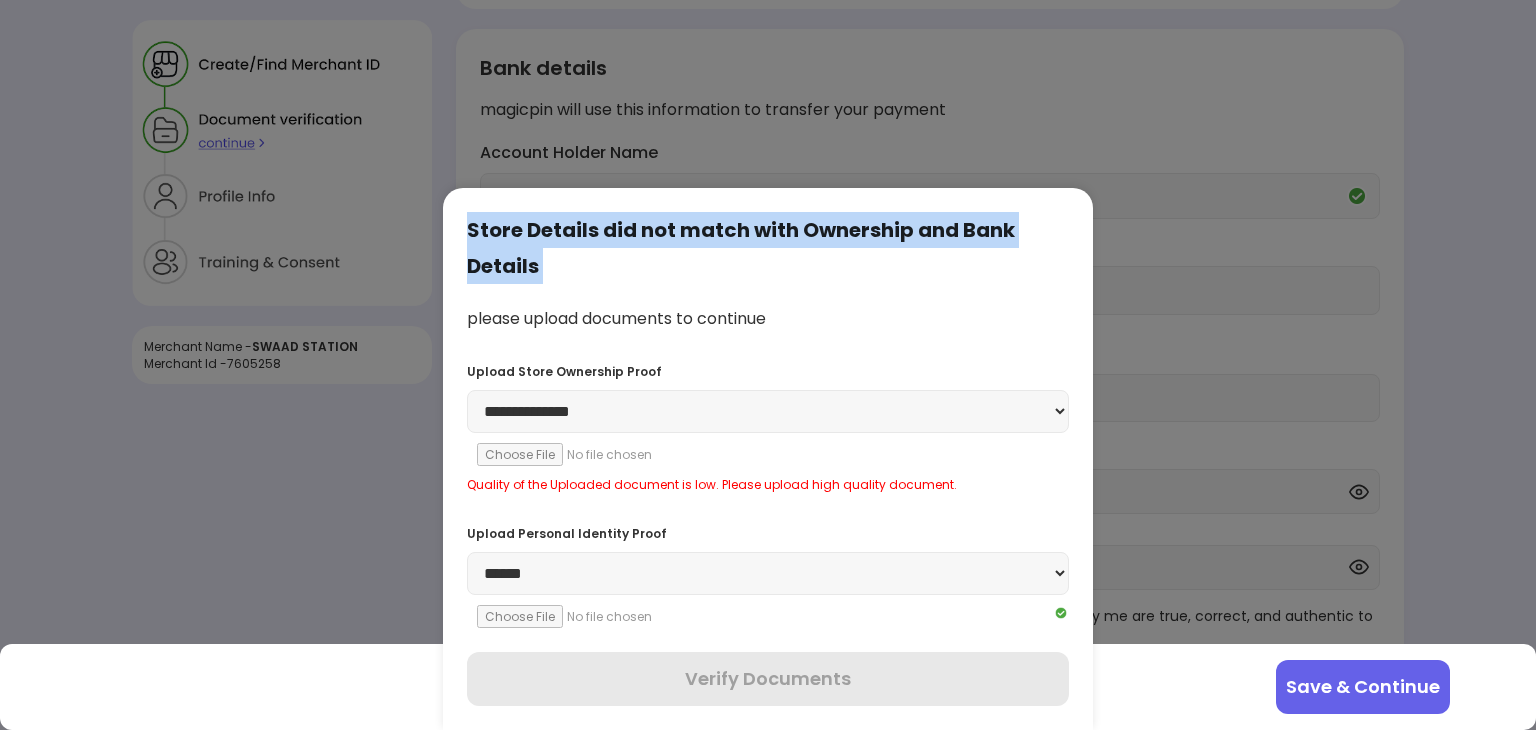 click on "Store Details did not match with Ownership and Bank Details" at bounding box center (768, 248) 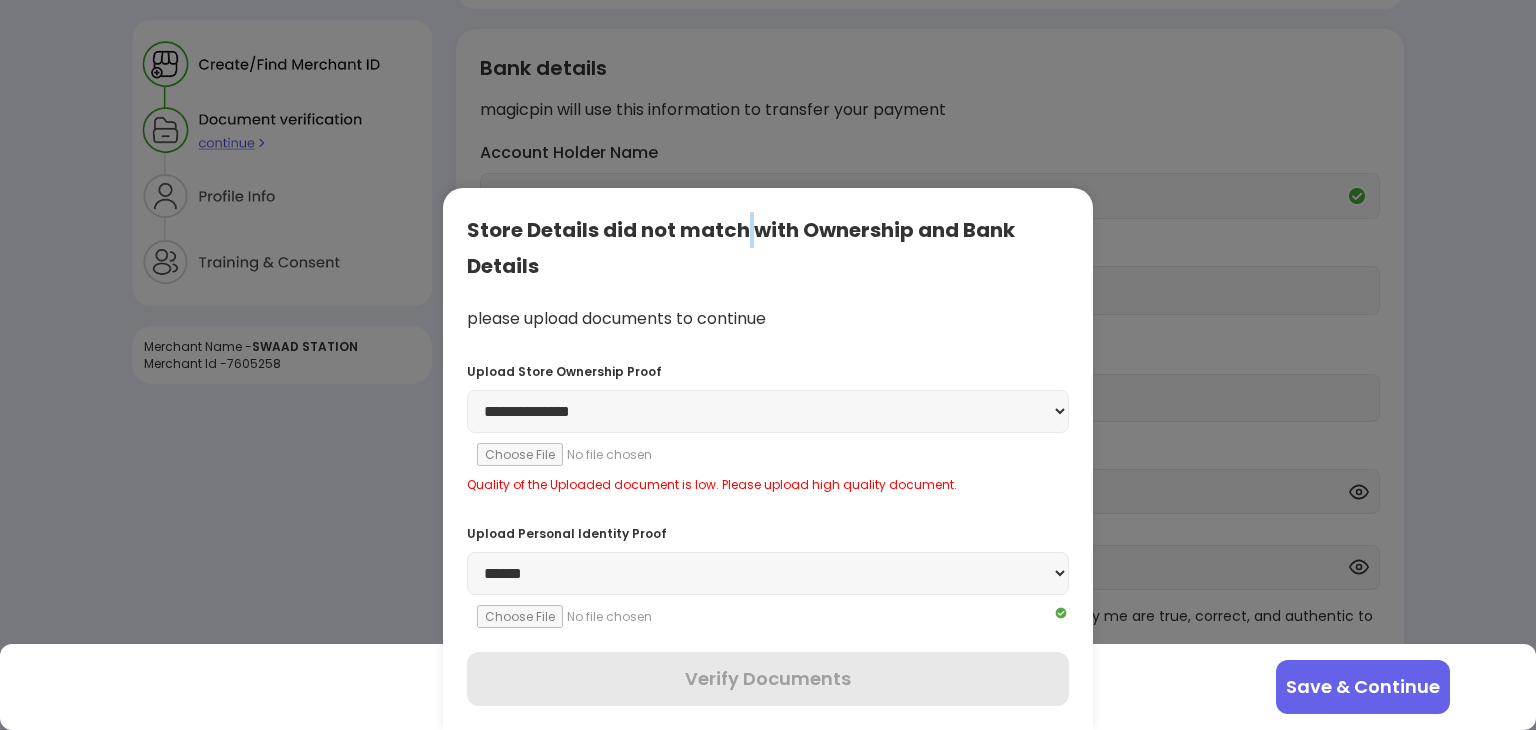 click on "Store Details did not match with Ownership and Bank Details" at bounding box center (768, 248) 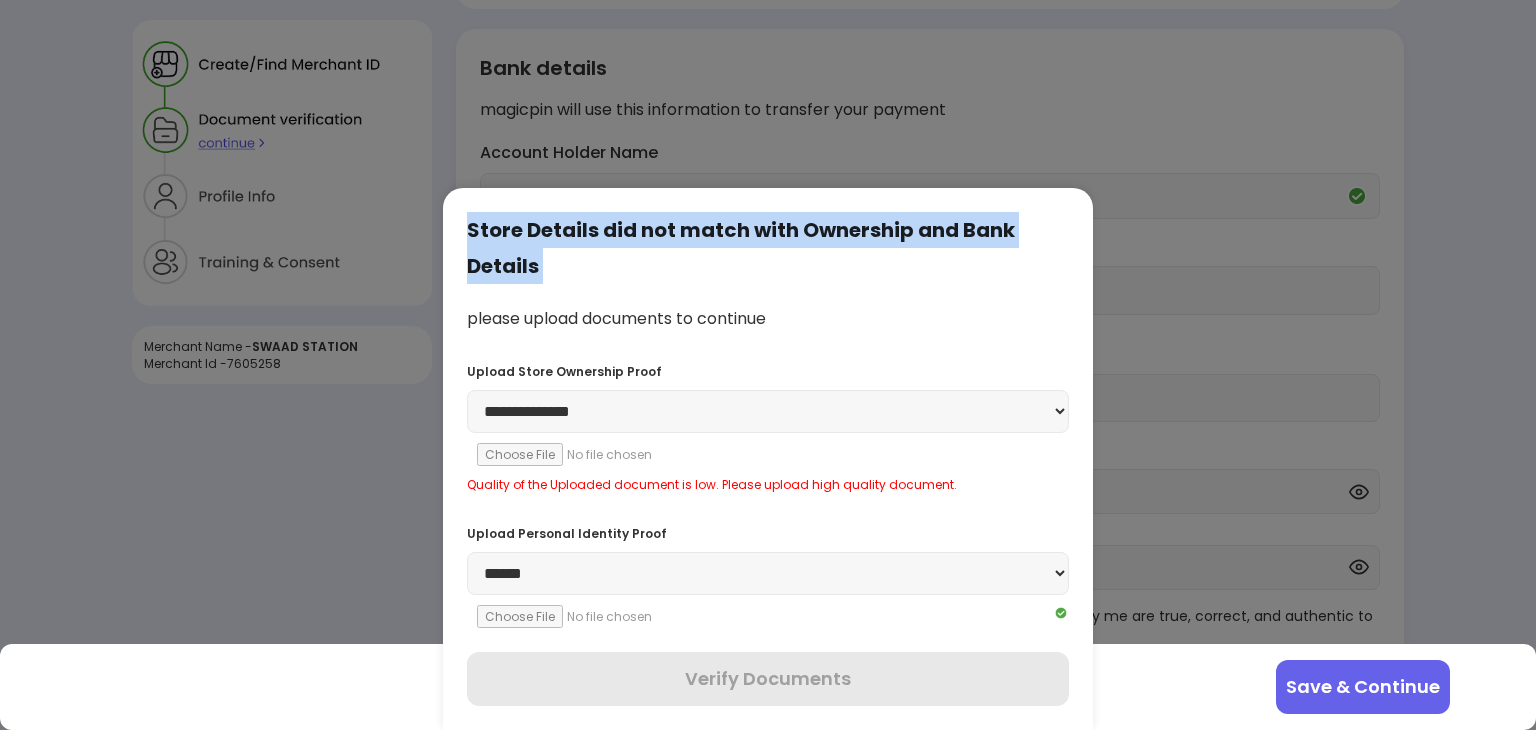 click on "Store Details did not match with Ownership and Bank Details" at bounding box center [768, 248] 